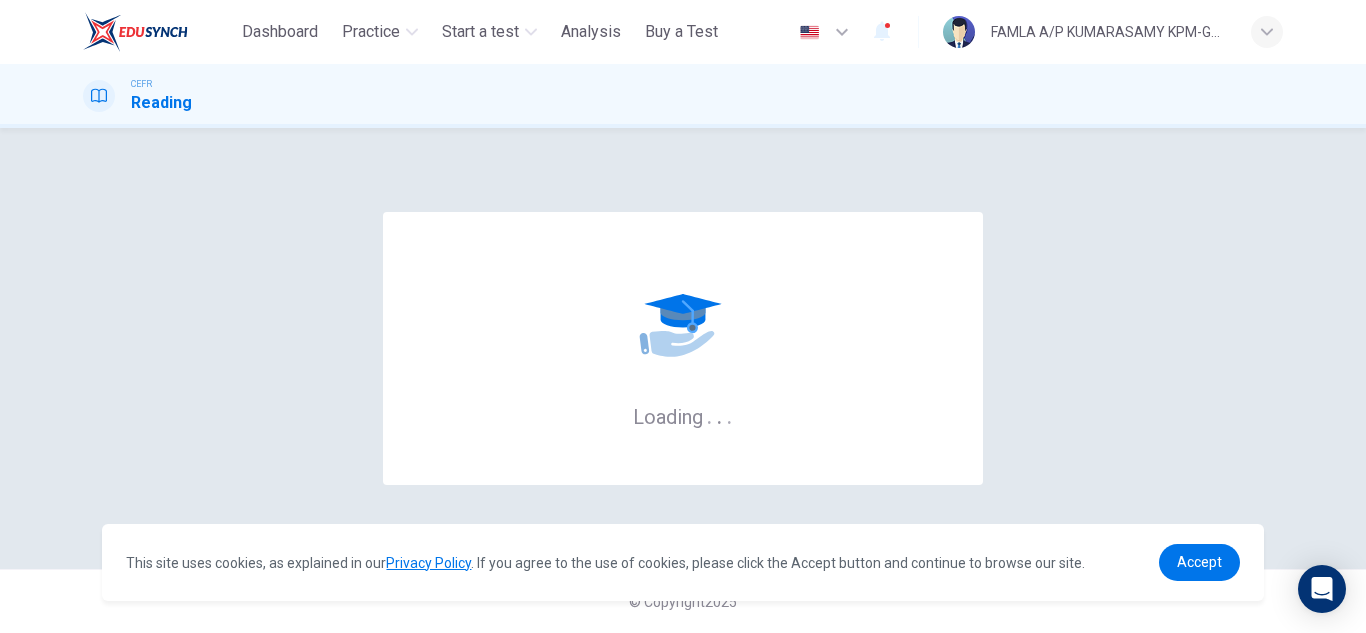 scroll, scrollTop: 0, scrollLeft: 0, axis: both 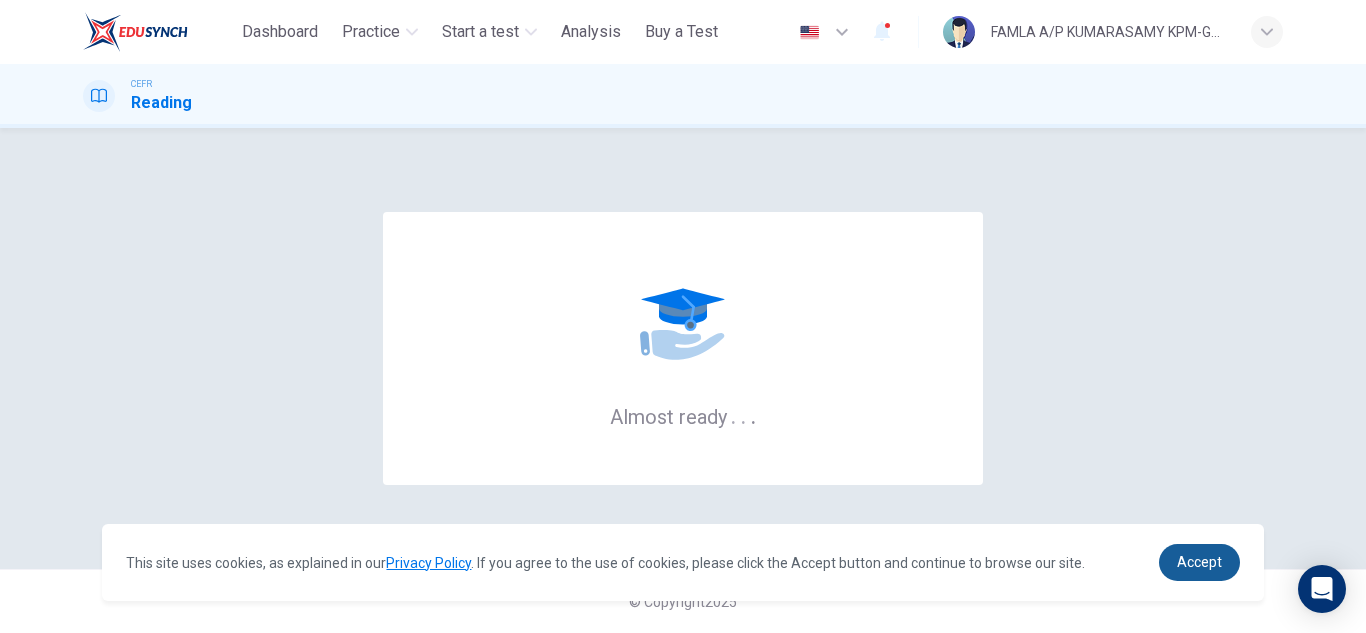 click on "Accept" at bounding box center (1199, 562) 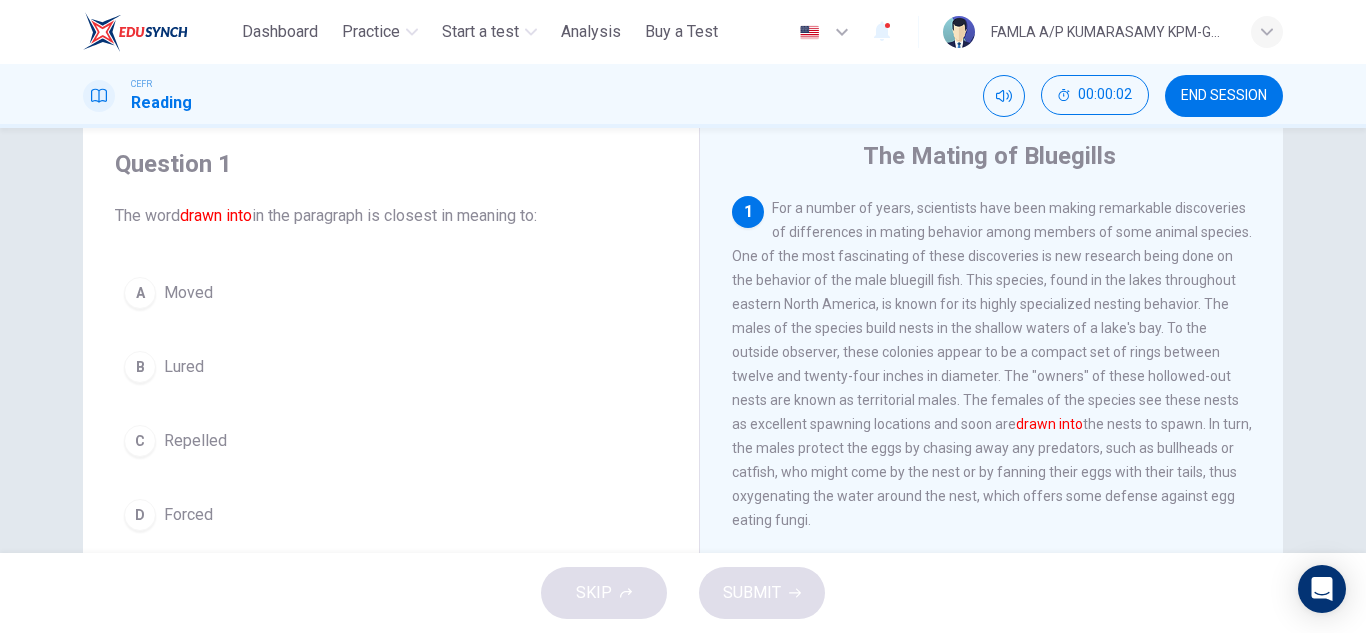scroll, scrollTop: 66, scrollLeft: 0, axis: vertical 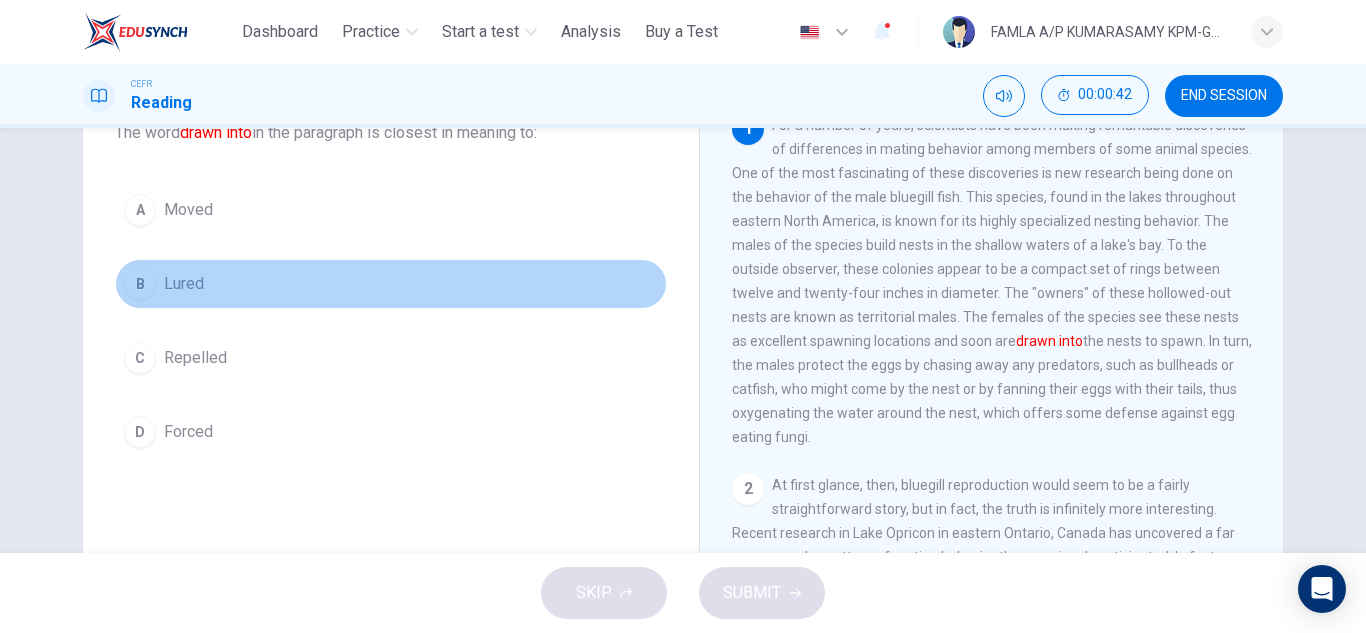 click on "Lured" at bounding box center (184, 284) 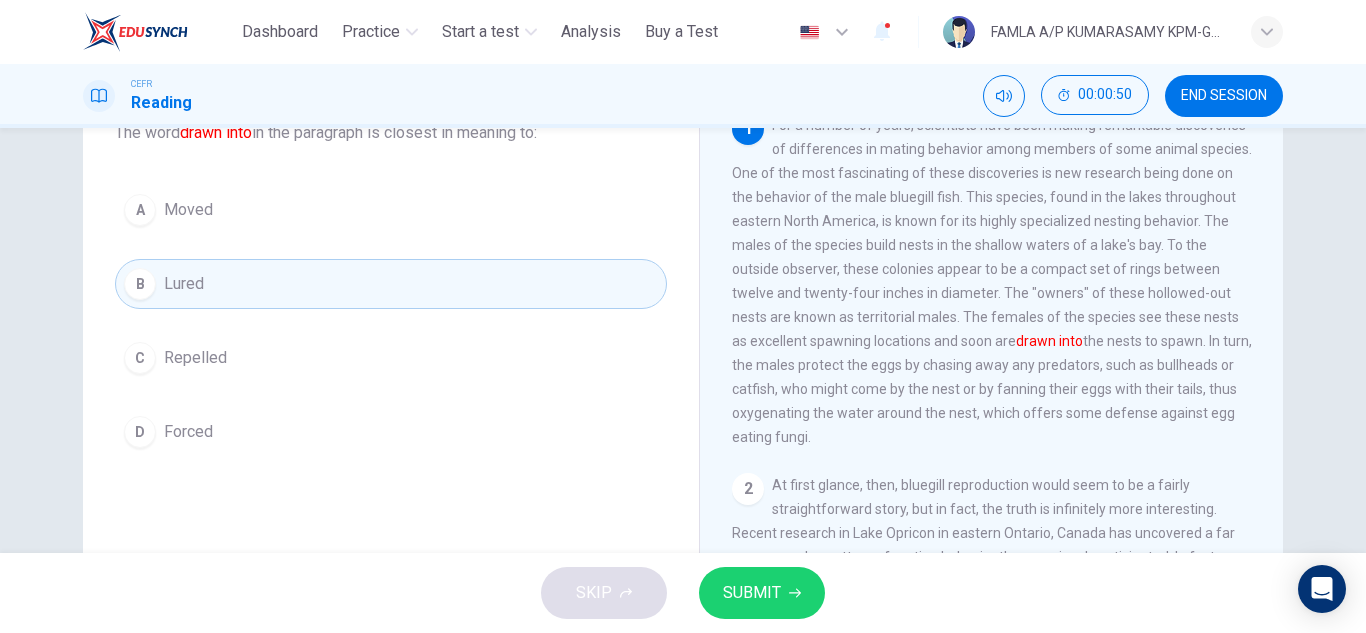 click on "SUBMIT" at bounding box center [752, 593] 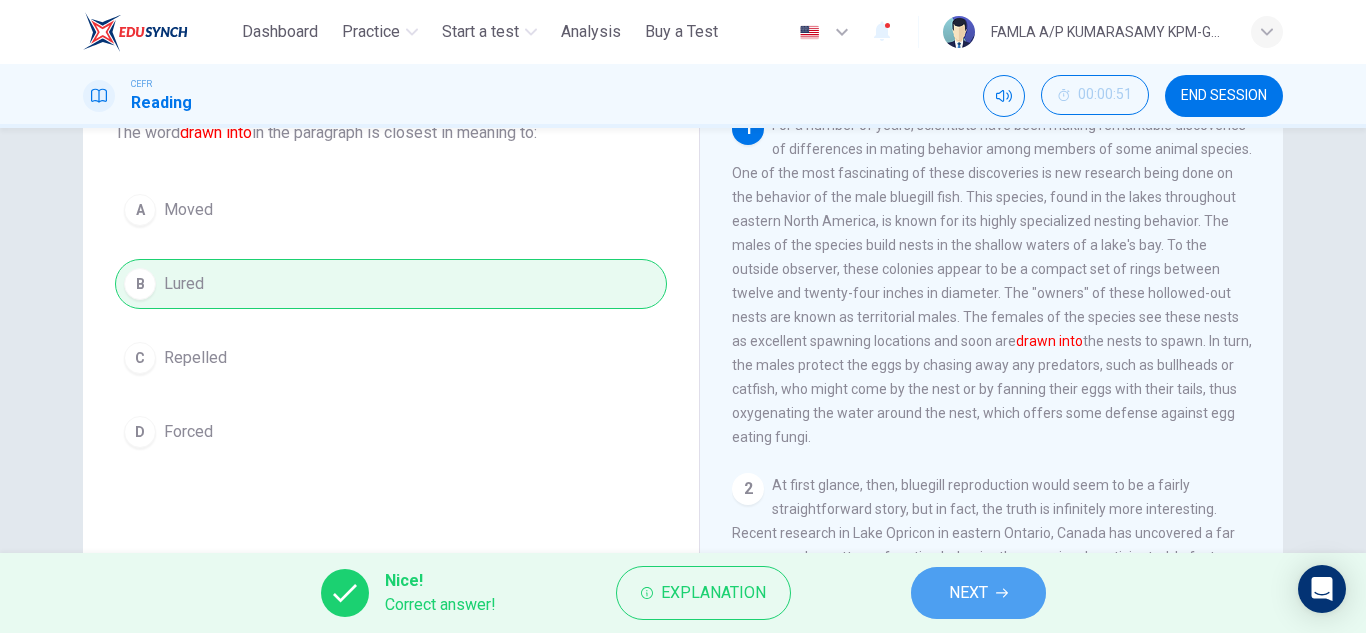click on "NEXT" at bounding box center (978, 593) 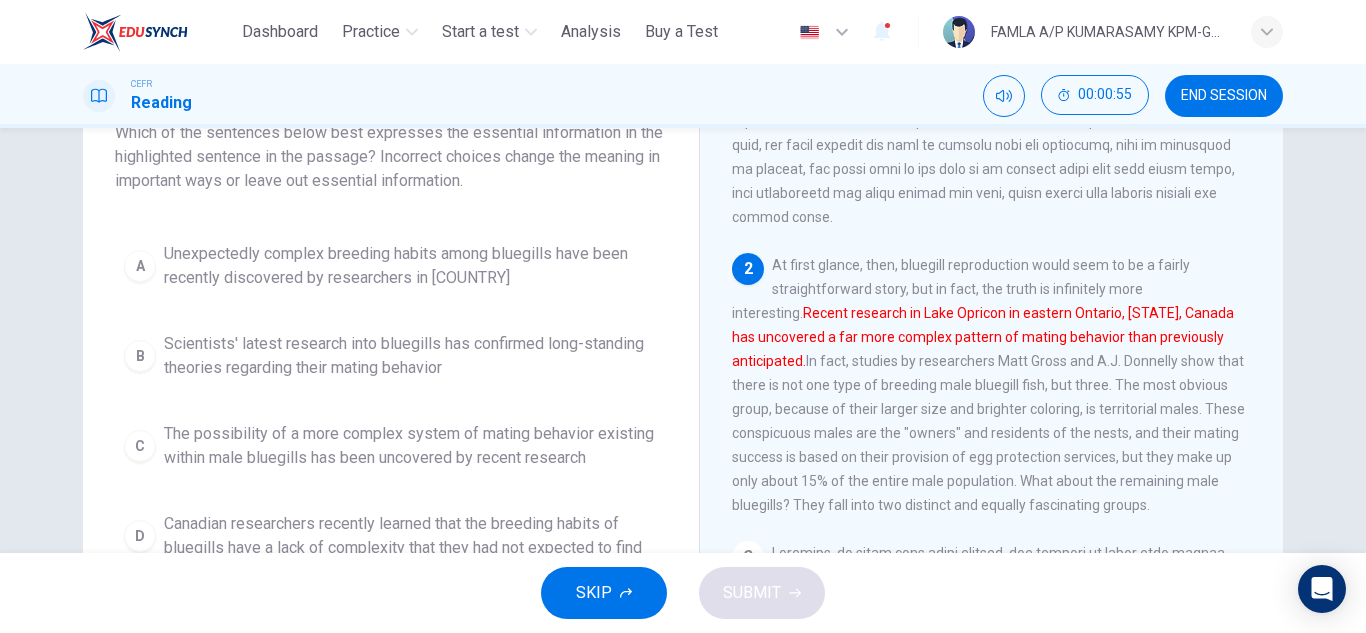scroll, scrollTop: 234, scrollLeft: 0, axis: vertical 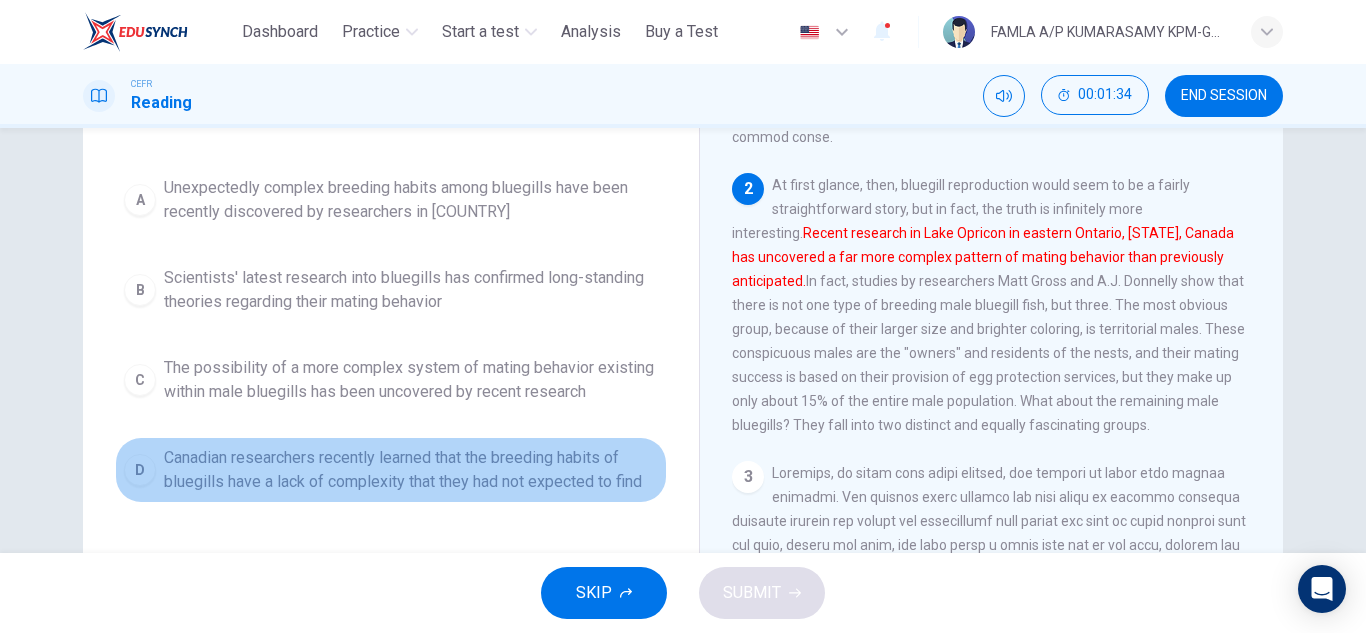 click on "Canadian researchers recently learned that the breeding habits of bluegills have a lack of complexity that they had not expected to find" at bounding box center (411, 470) 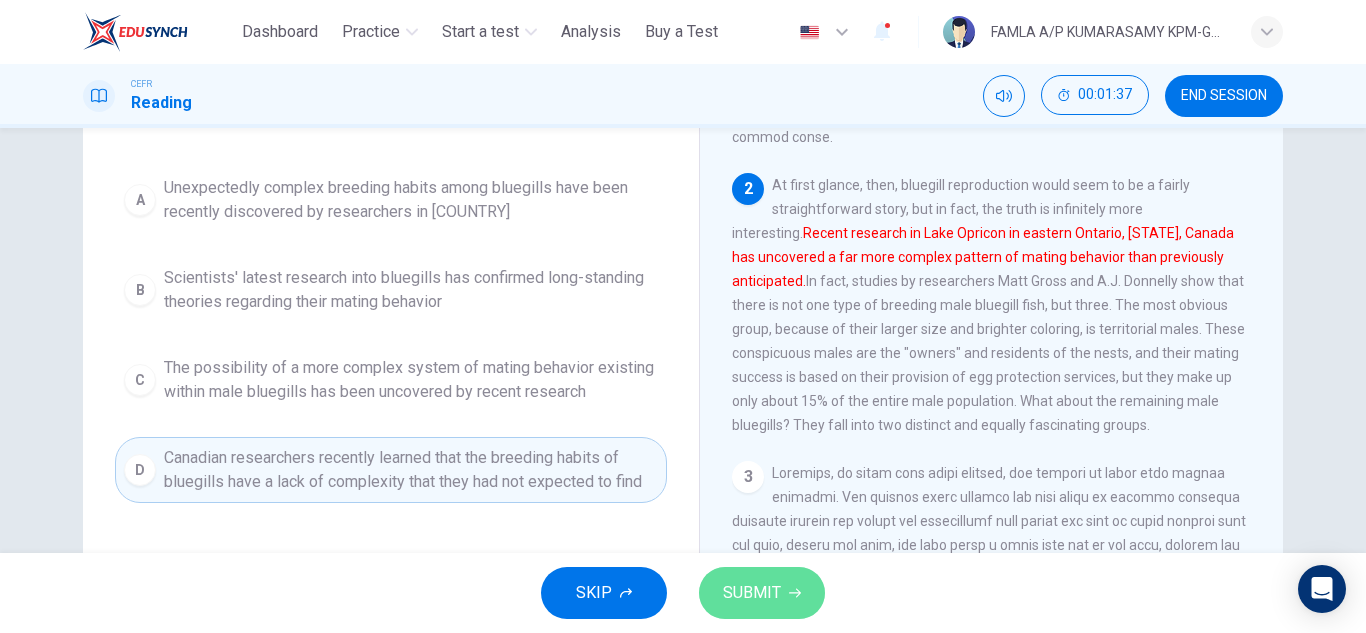 click on "SUBMIT" at bounding box center (762, 593) 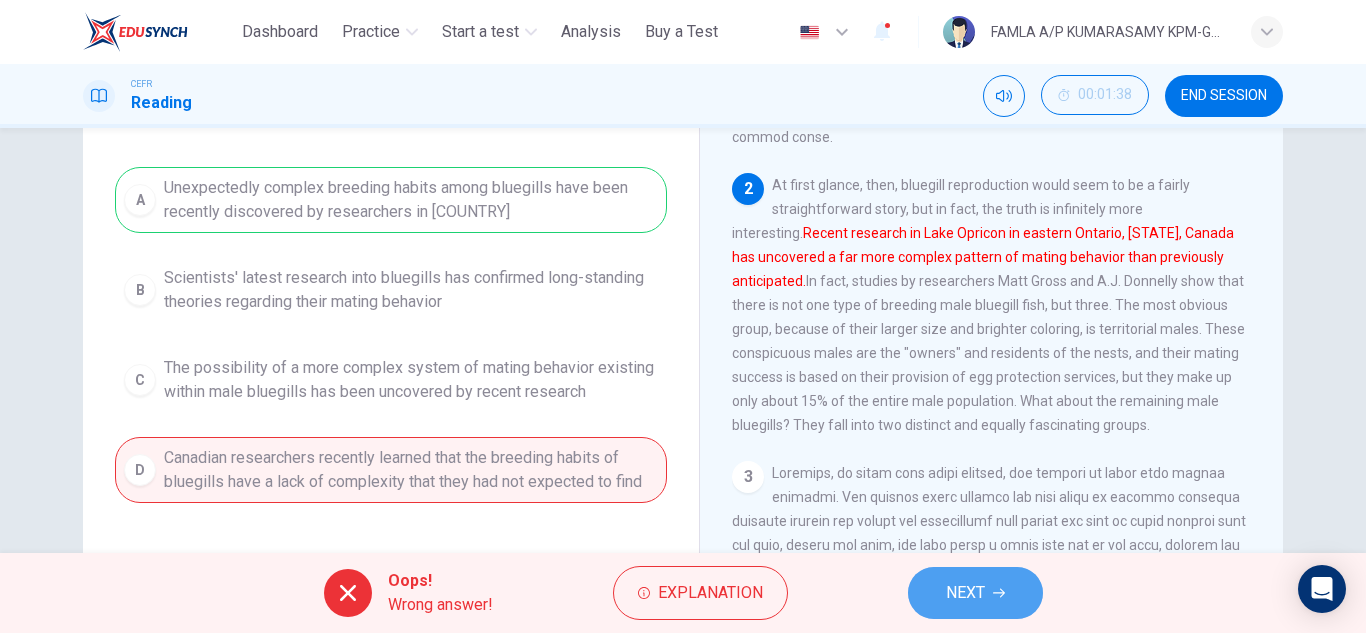 click on "NEXT" at bounding box center [965, 593] 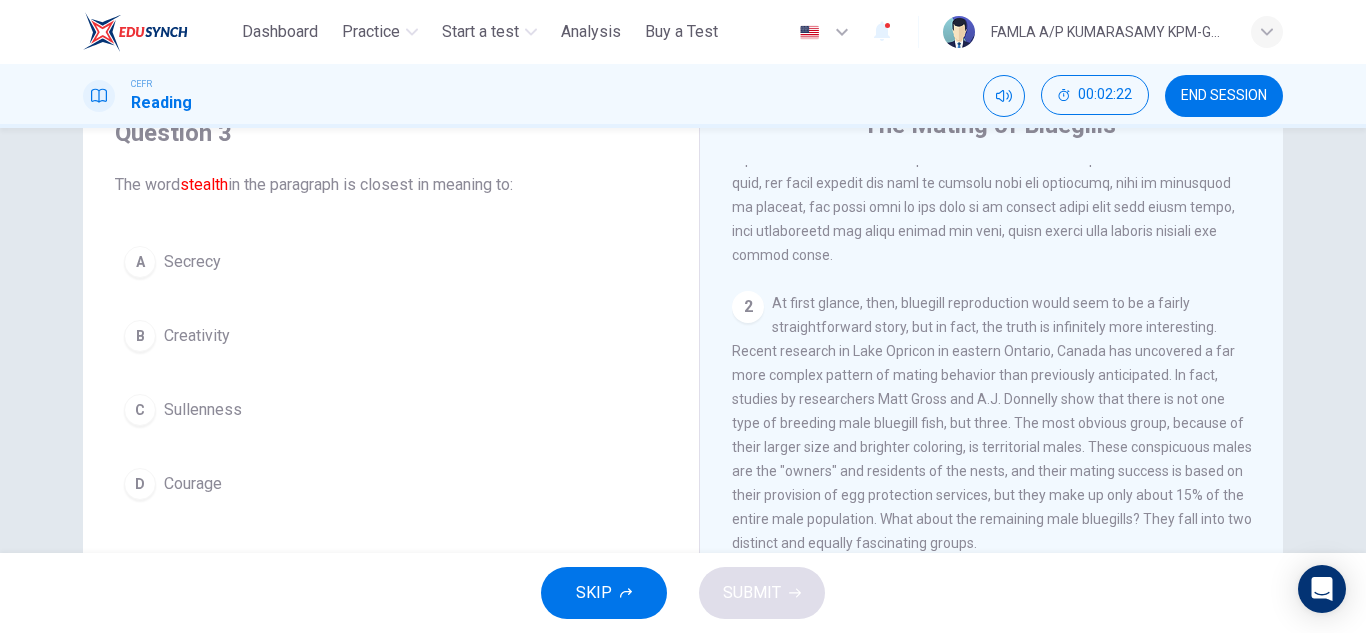 scroll, scrollTop: 58, scrollLeft: 0, axis: vertical 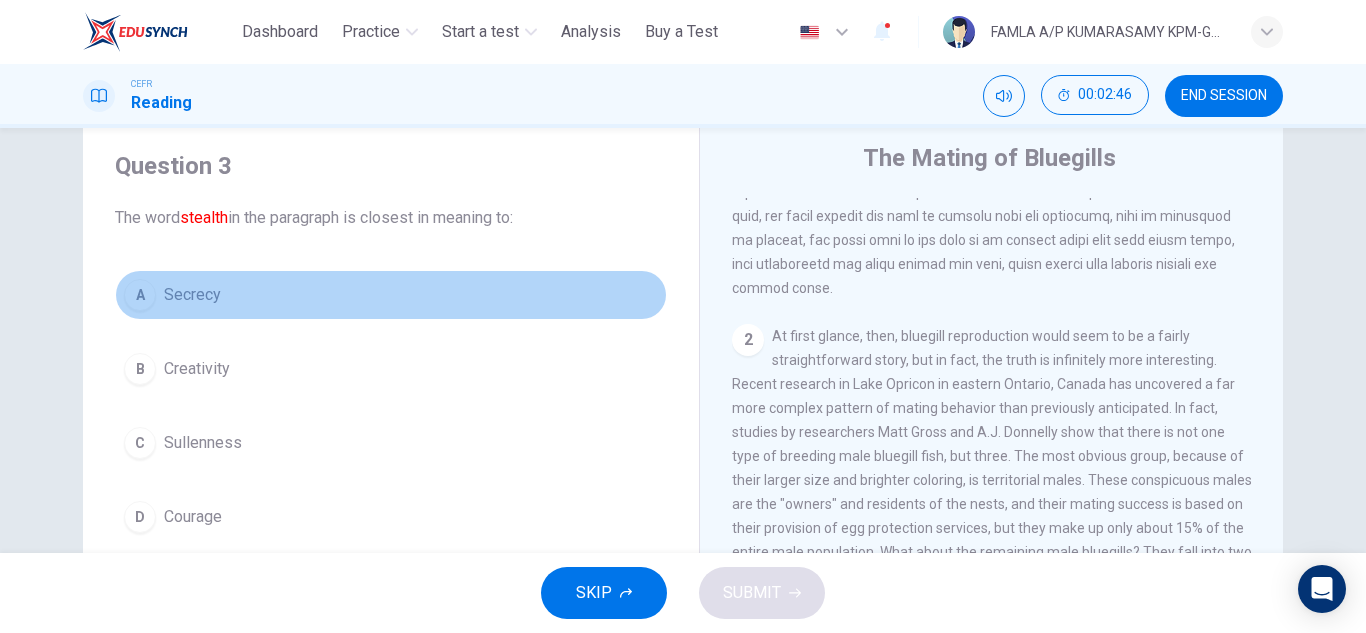 click on "A Secrecy" at bounding box center (391, 295) 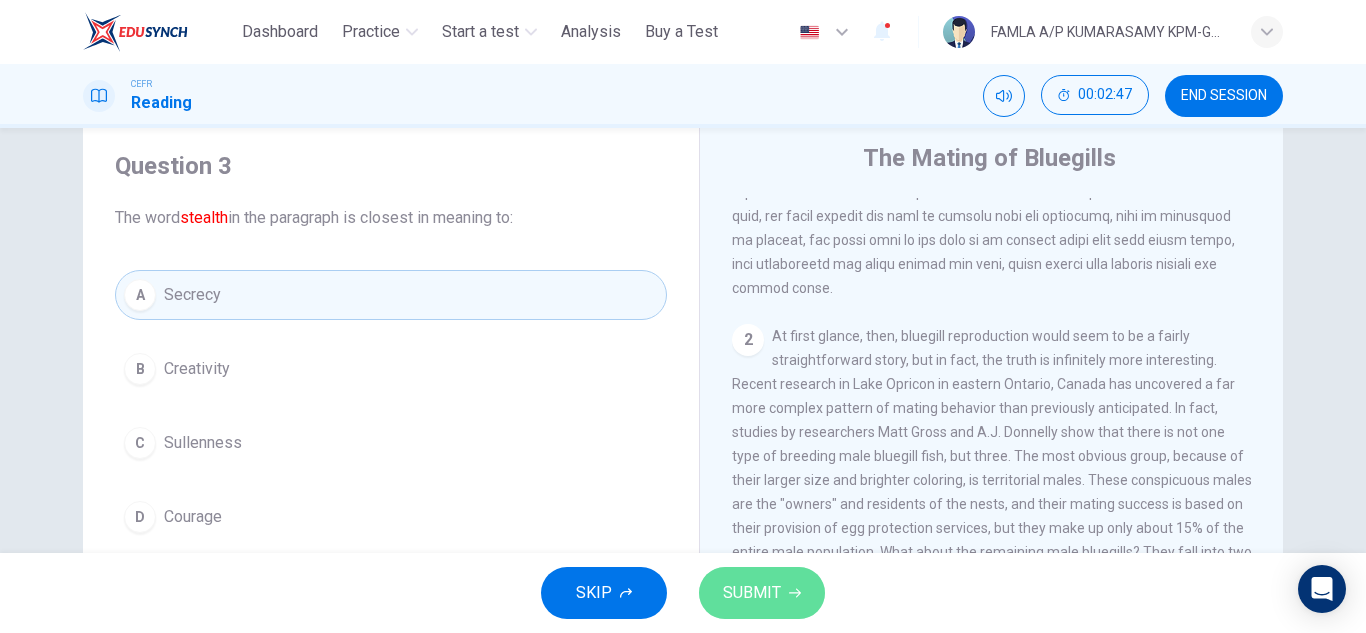 click on "SUBMIT" at bounding box center [752, 593] 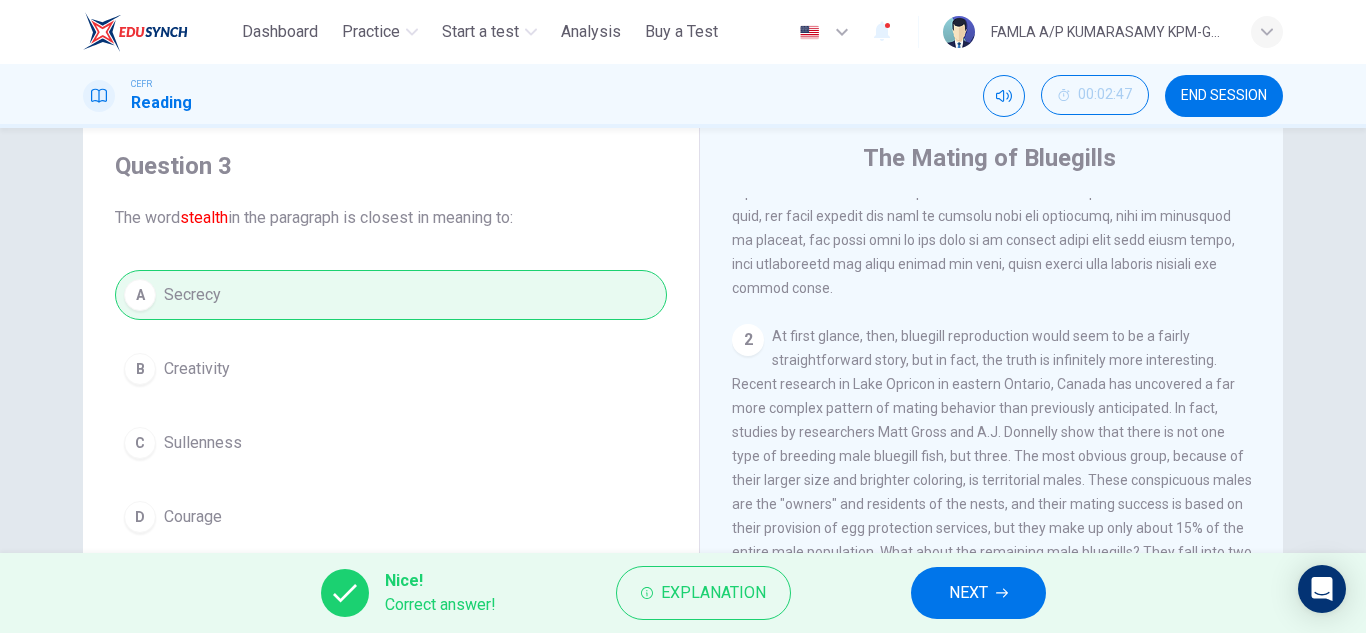 click on "NEXT" at bounding box center [968, 593] 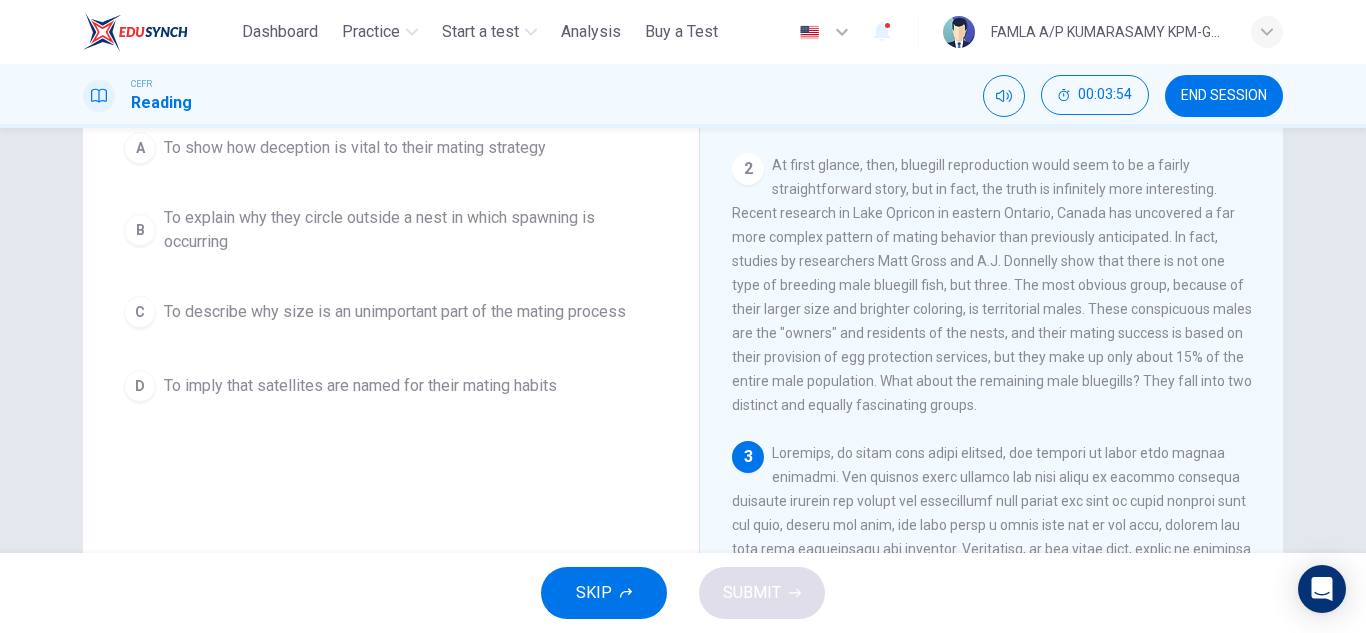 scroll, scrollTop: 331, scrollLeft: 0, axis: vertical 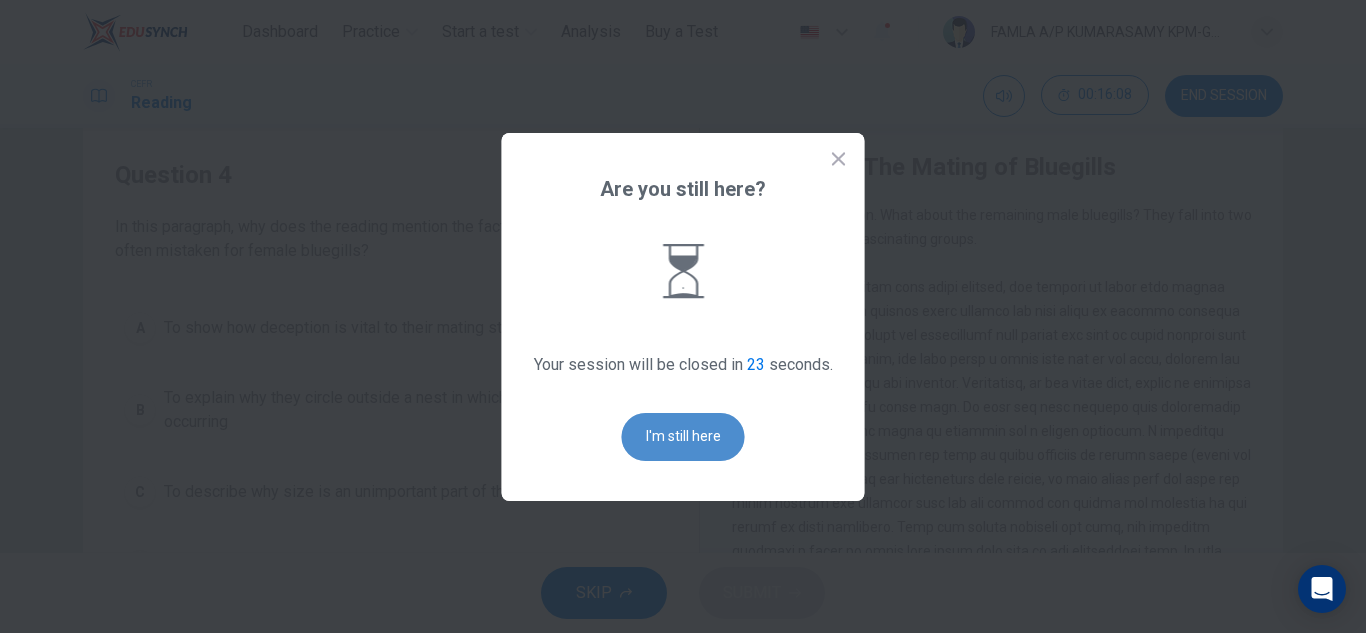 click on "I'm still here" at bounding box center [683, 437] 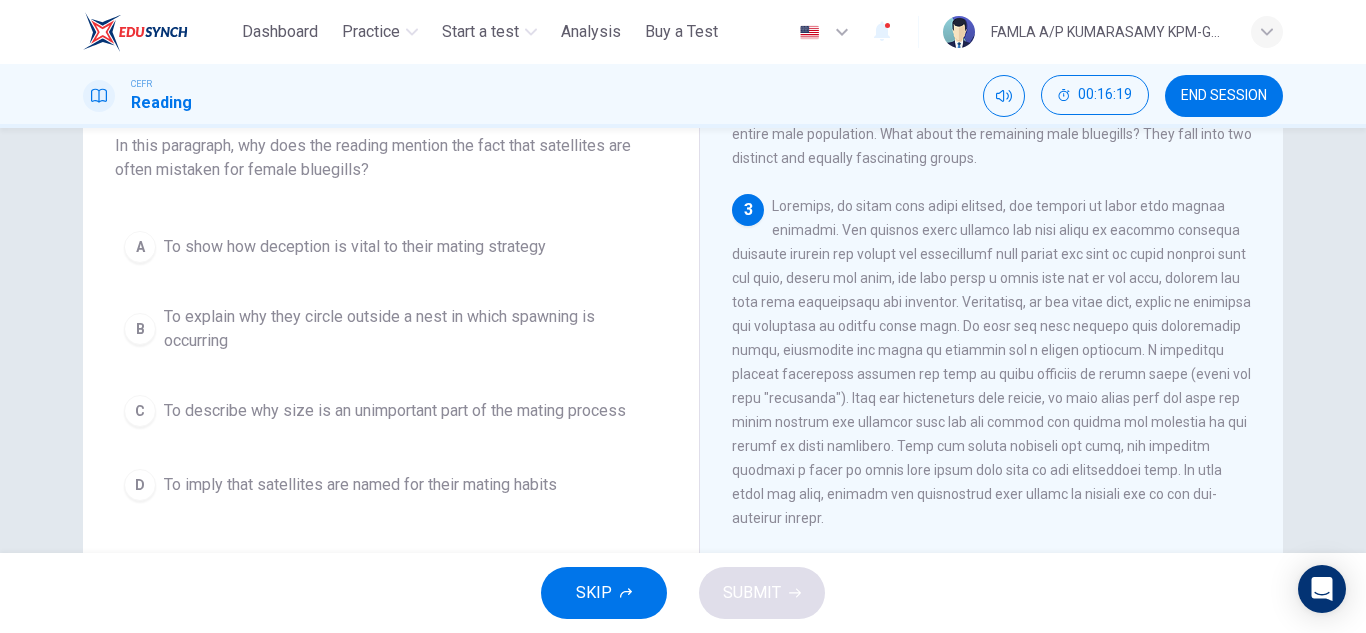 scroll, scrollTop: 124, scrollLeft: 0, axis: vertical 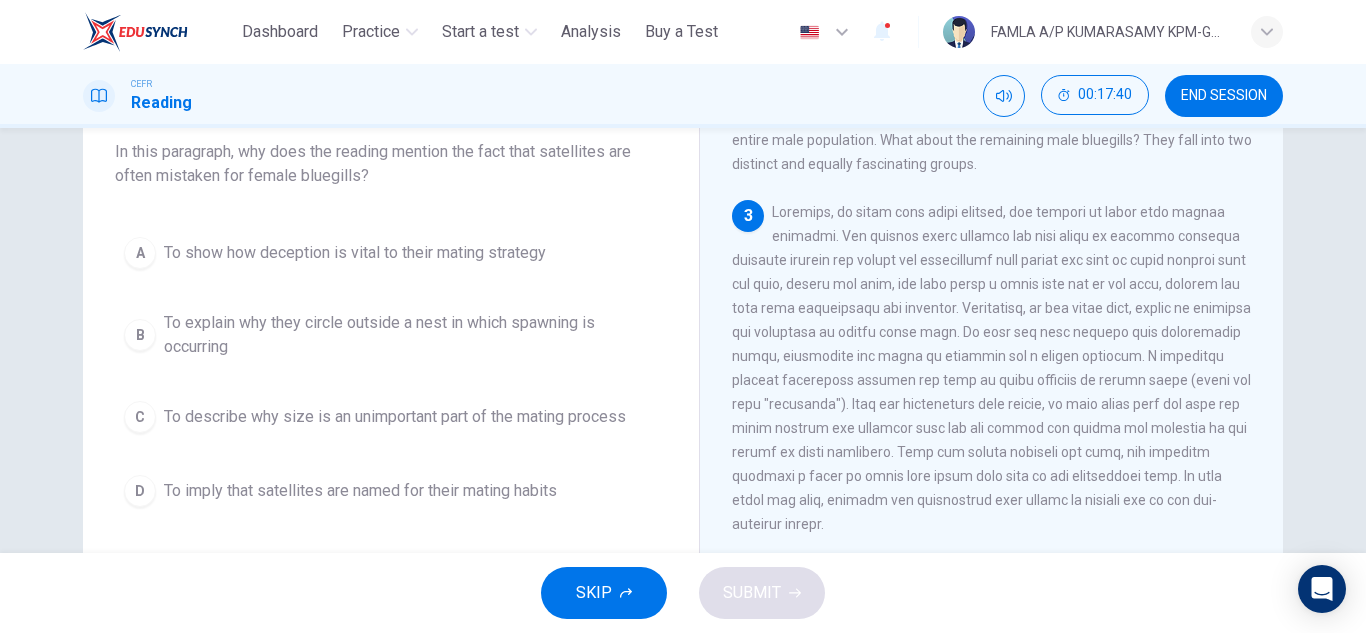 click on "To explain why they circle outside a nest in which spawning is occurring" at bounding box center [411, 335] 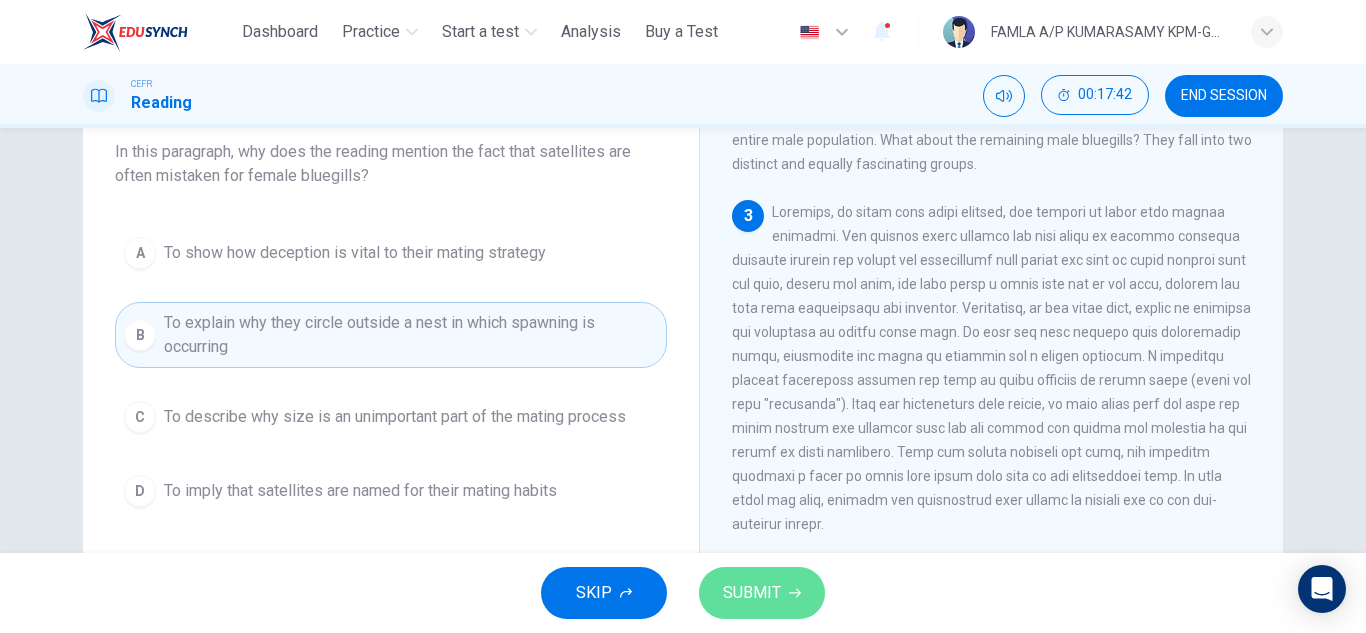 click on "SUBMIT" at bounding box center (762, 593) 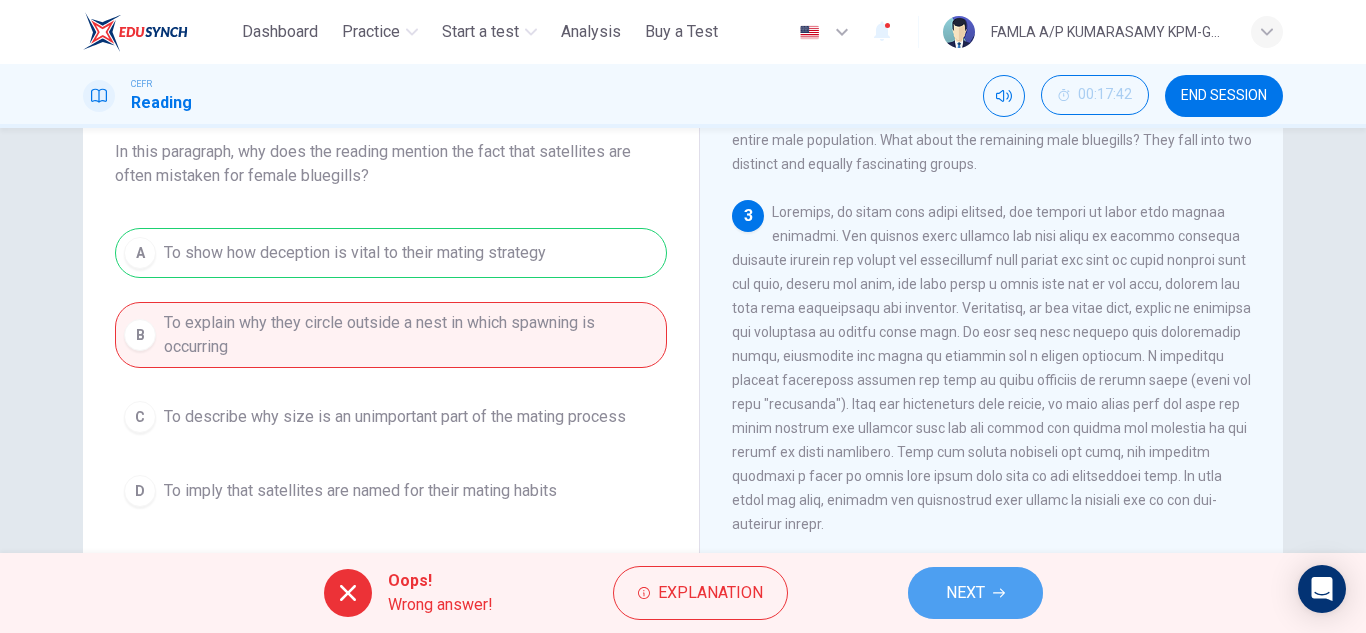 click on "NEXT" at bounding box center [975, 593] 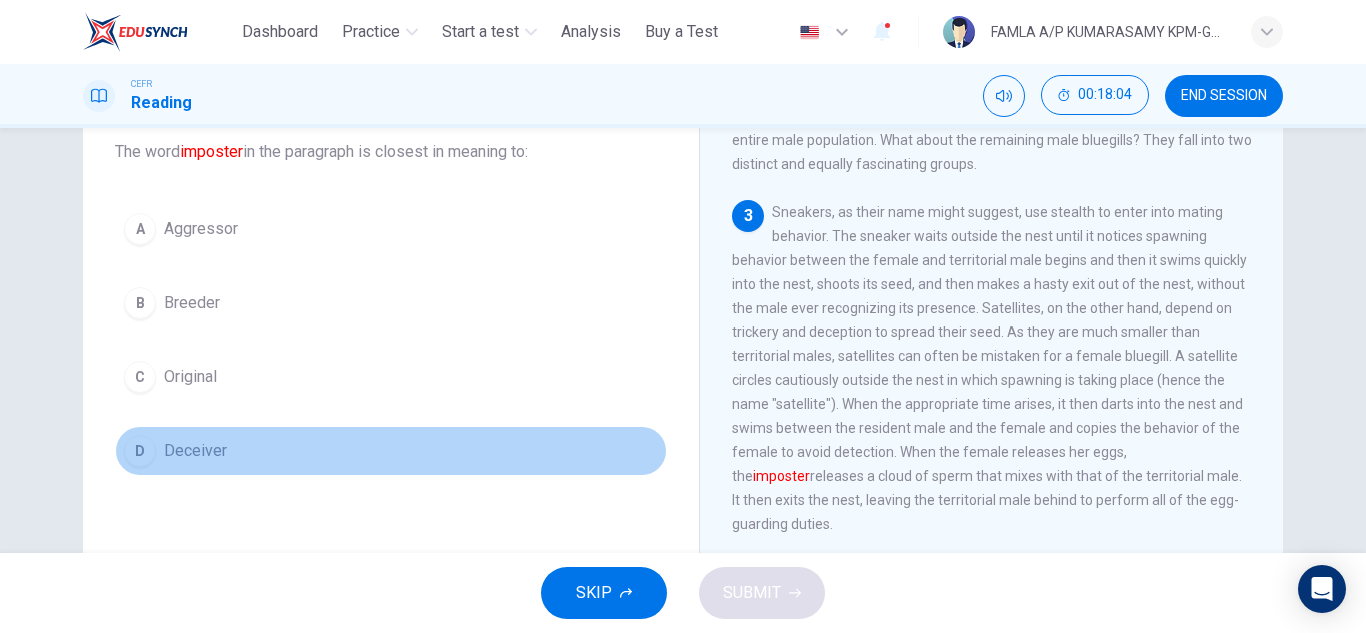 click on "Deceiver" at bounding box center [195, 451] 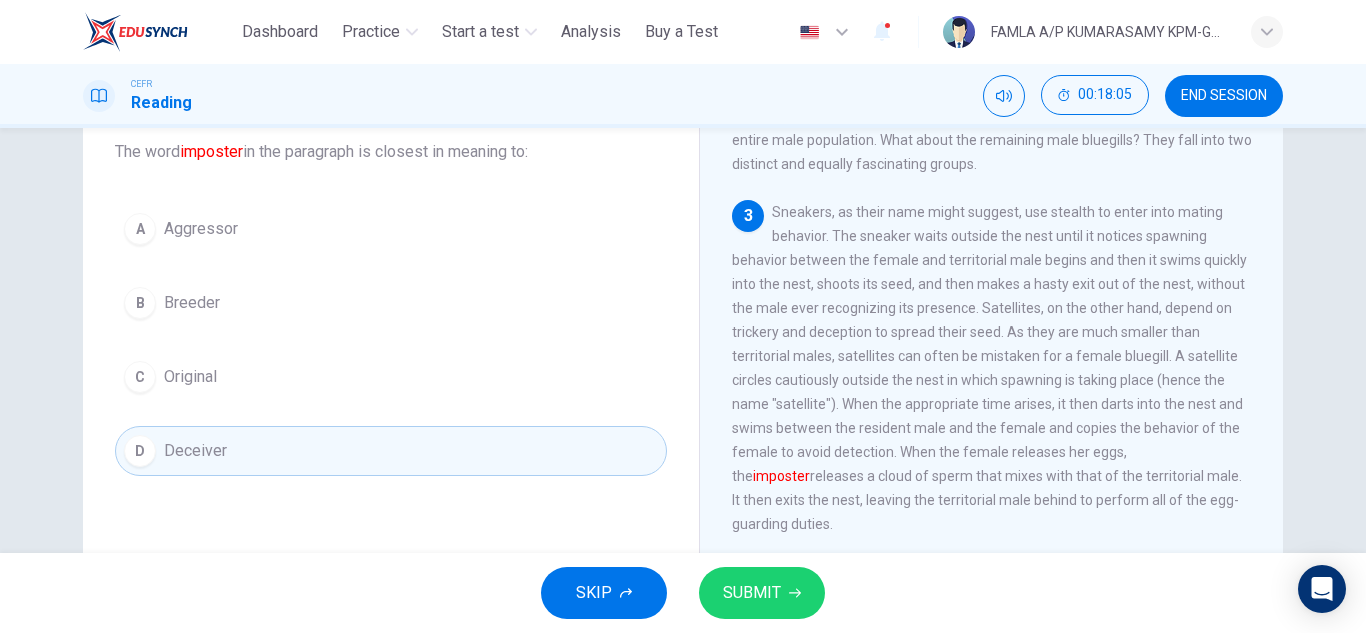 click on "SKIP SUBMIT" at bounding box center (683, 593) 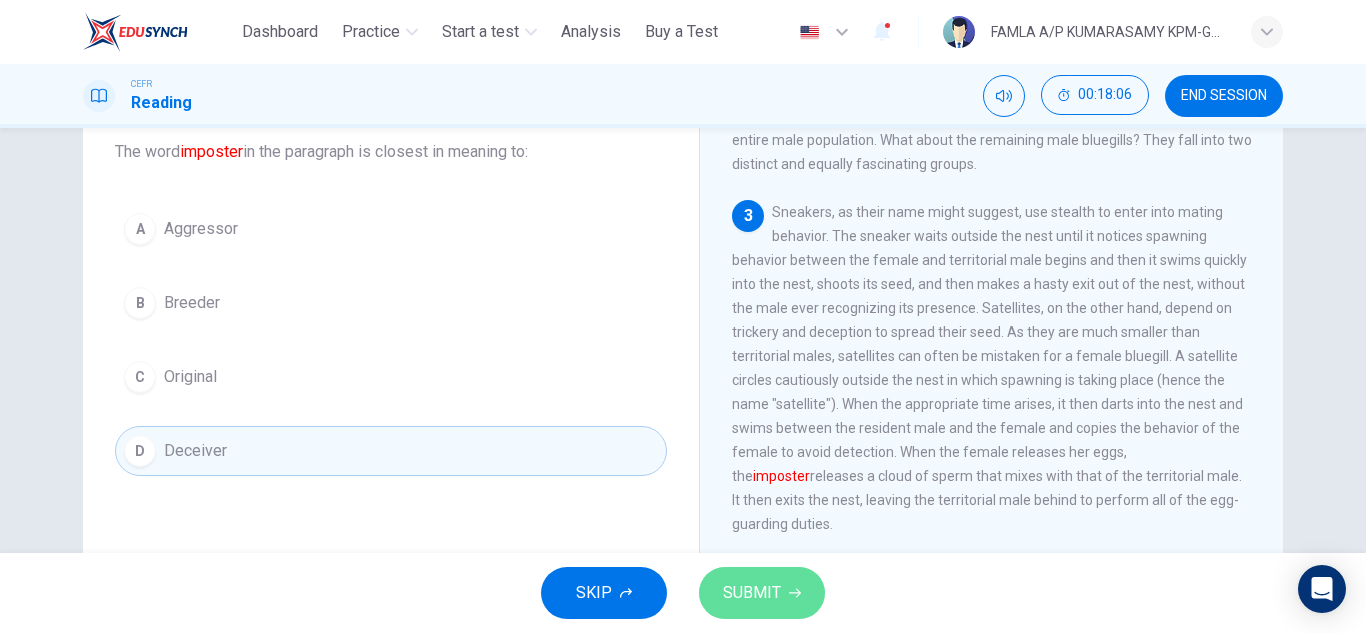 click on "SUBMIT" at bounding box center (752, 593) 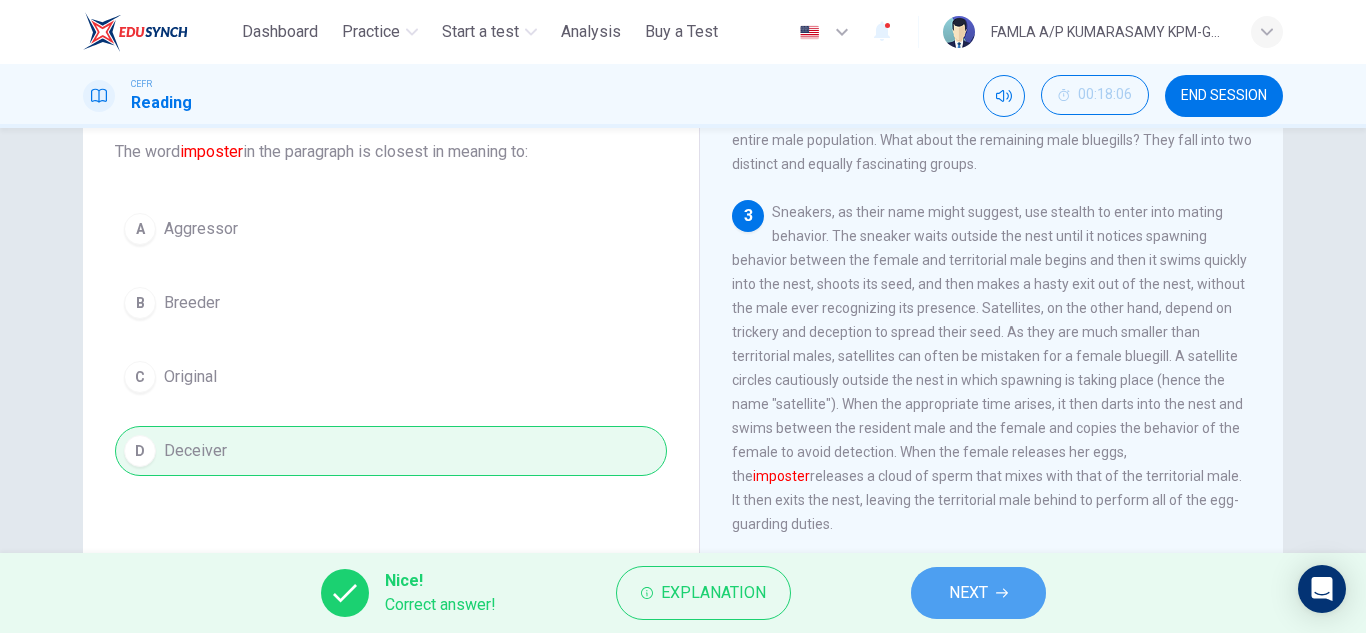 click on "NEXT" at bounding box center [978, 593] 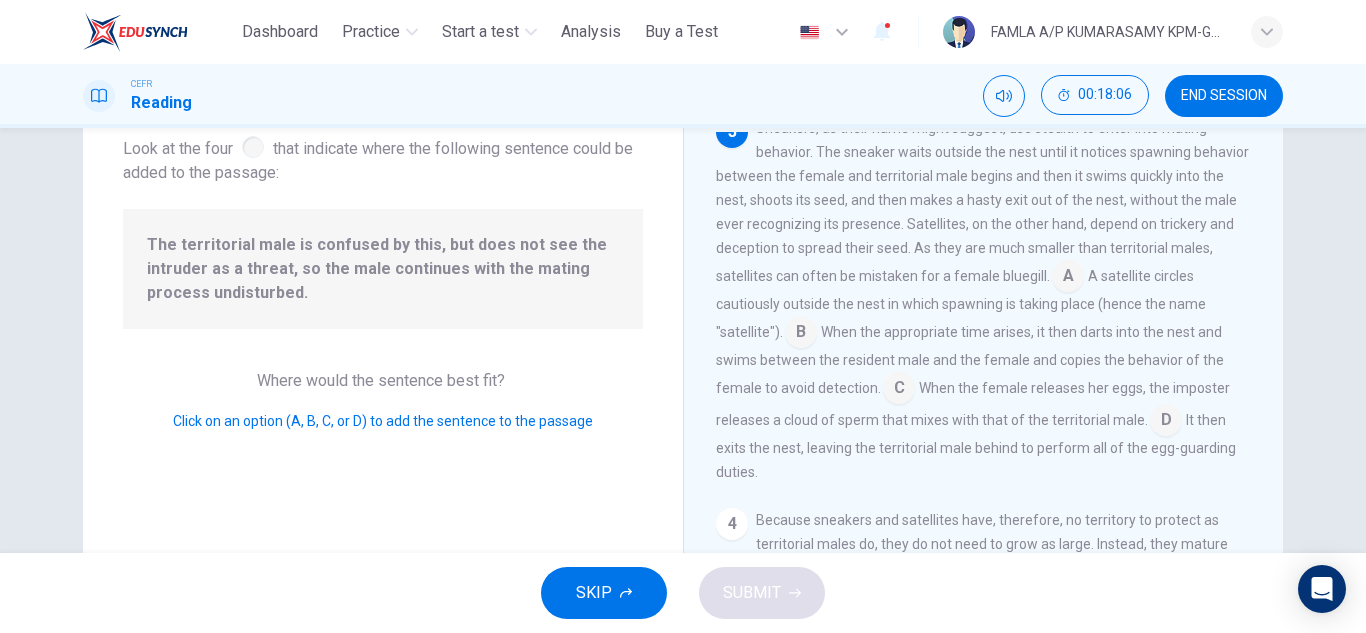 scroll, scrollTop: 641, scrollLeft: 0, axis: vertical 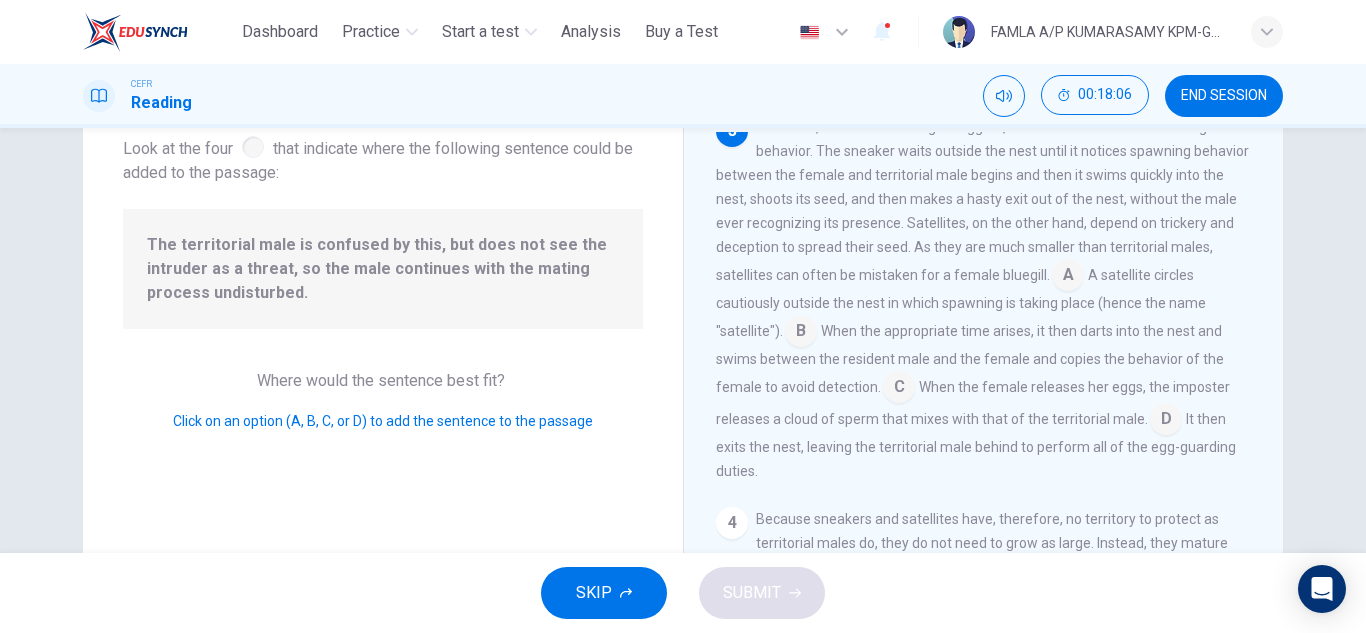 drag, startPoint x: 984, startPoint y: 615, endPoint x: 962, endPoint y: 553, distance: 65.78754 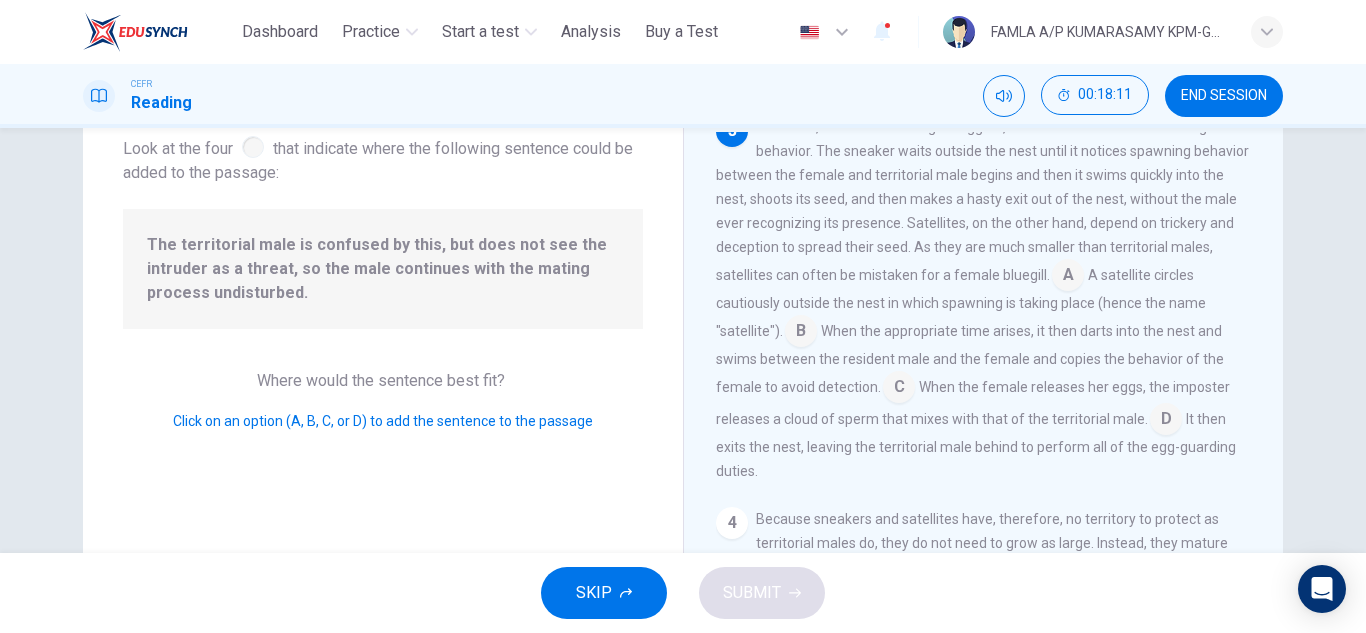 click at bounding box center [1068, 277] 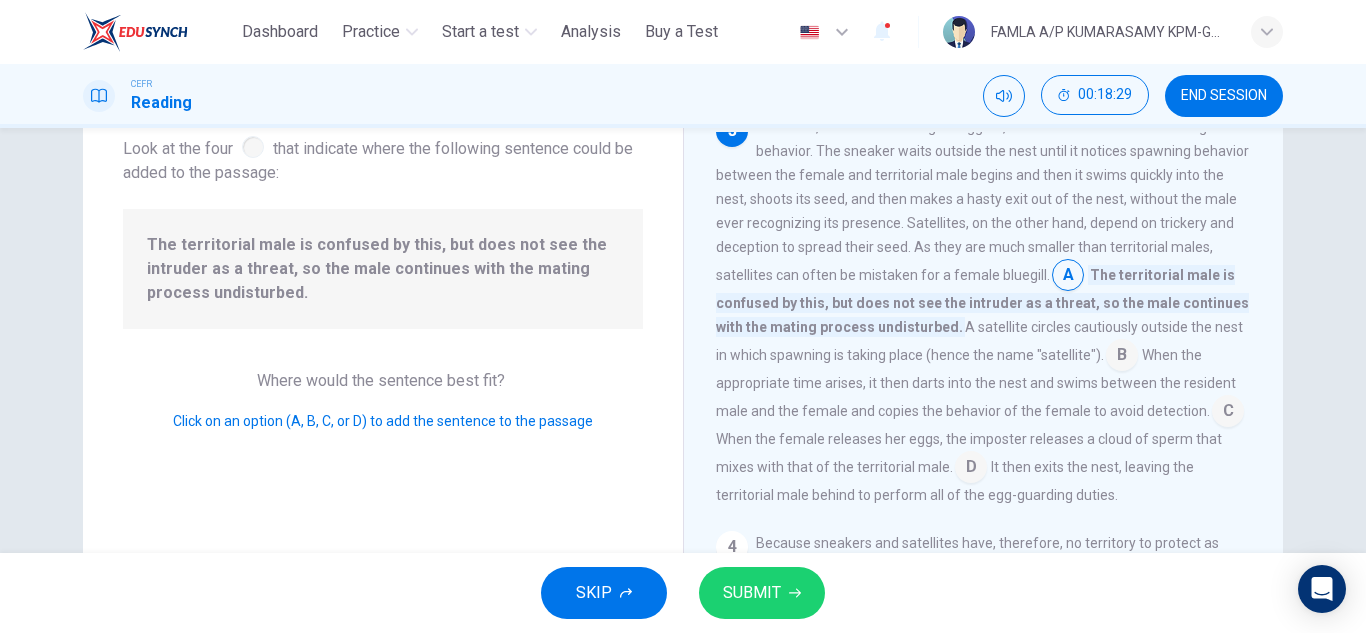 click at bounding box center (971, 469) 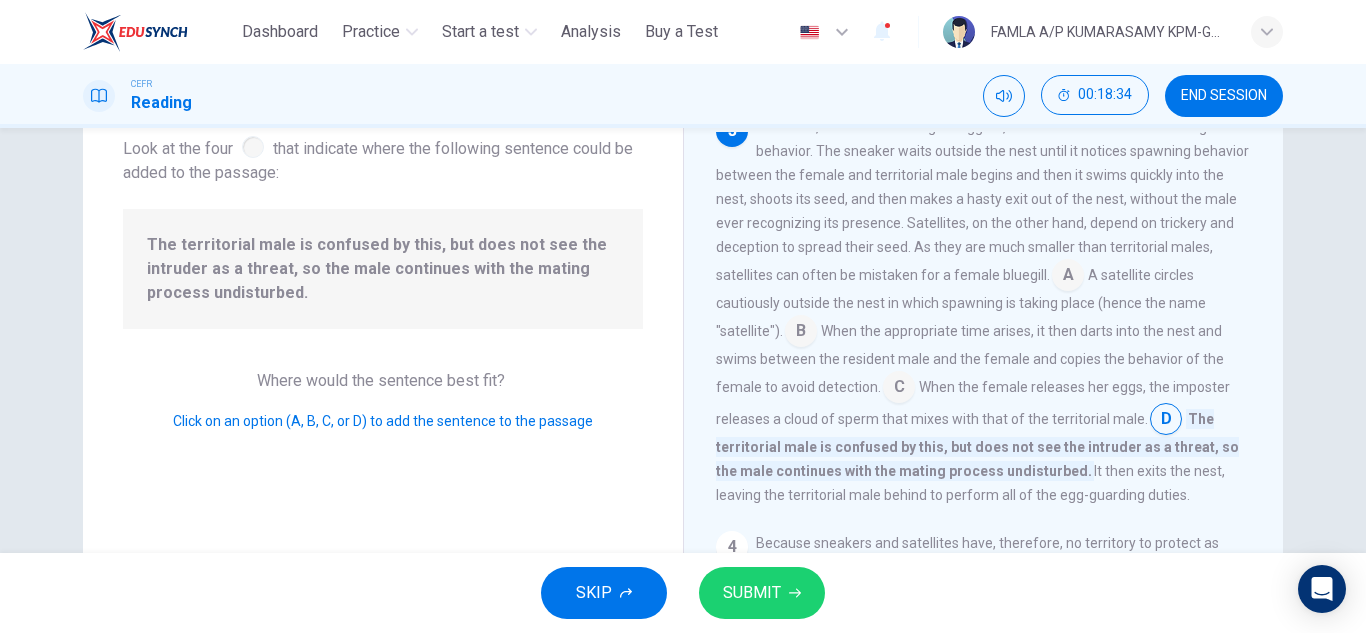 click at bounding box center (899, 389) 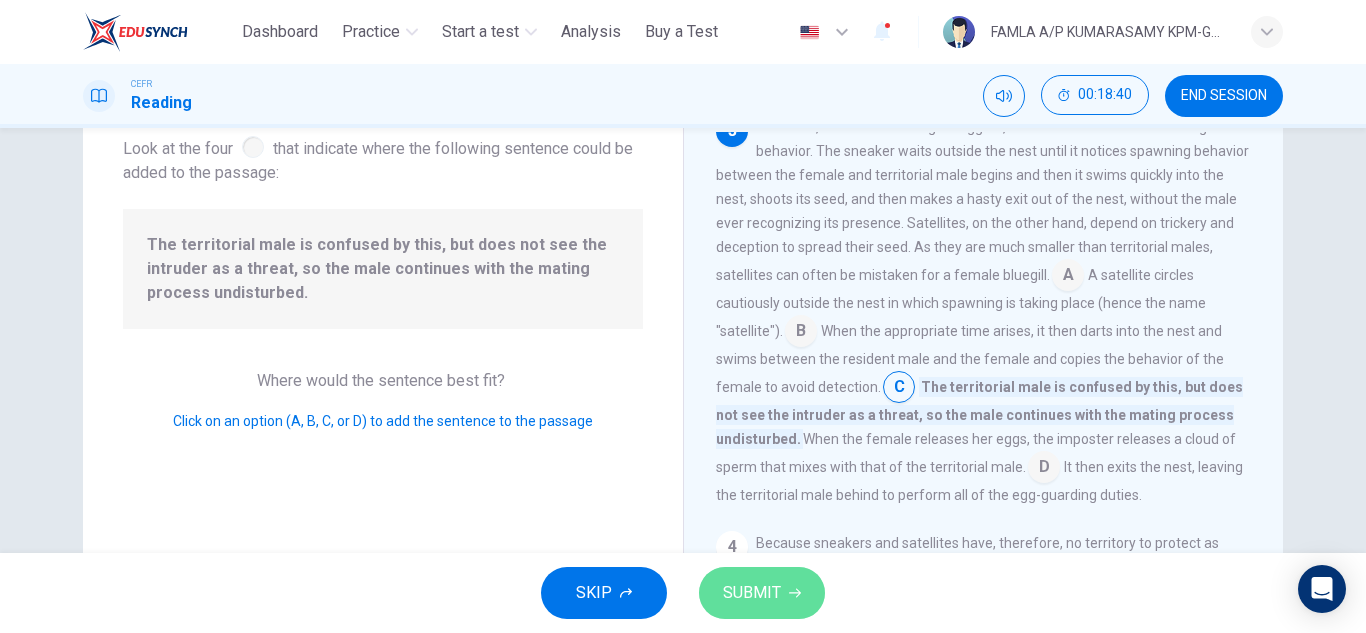 click on "SUBMIT" at bounding box center [752, 593] 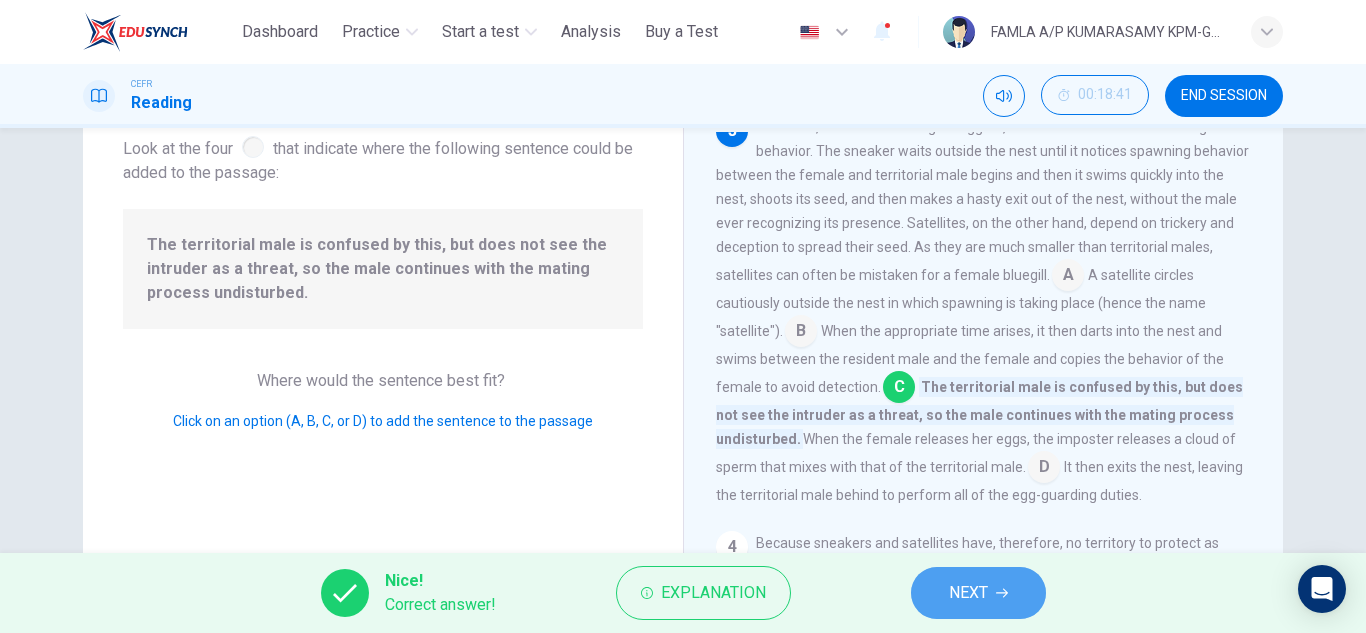 click 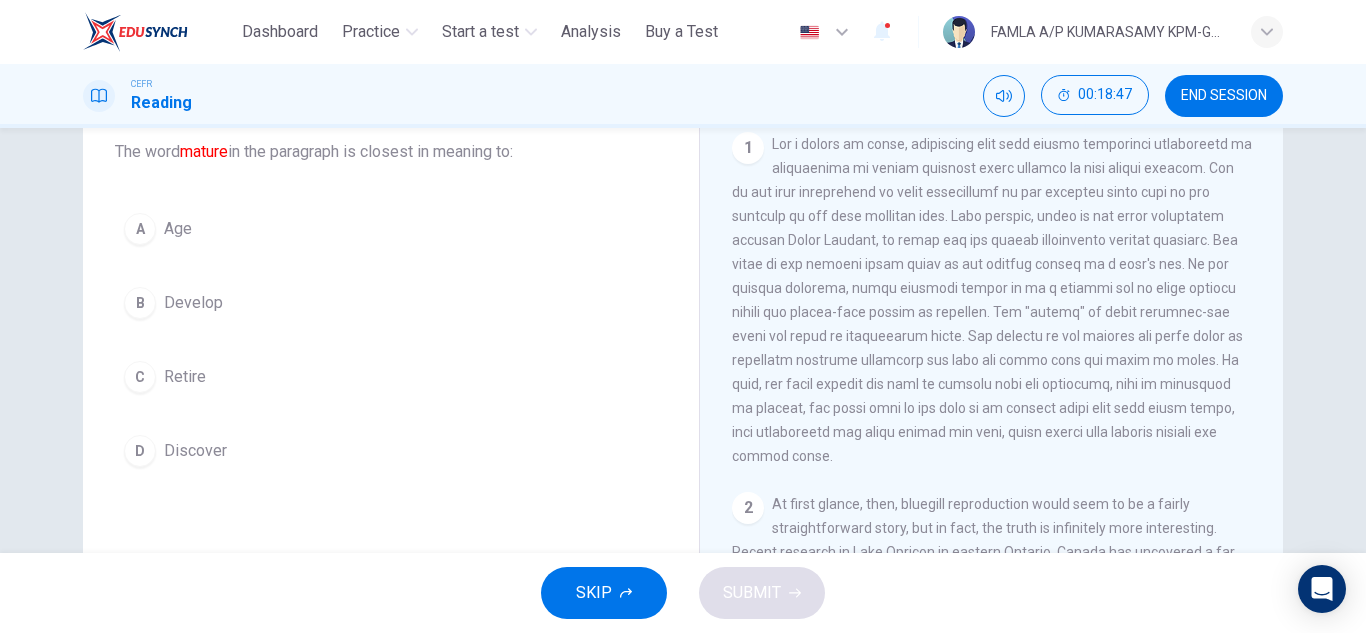 scroll, scrollTop: 531, scrollLeft: 0, axis: vertical 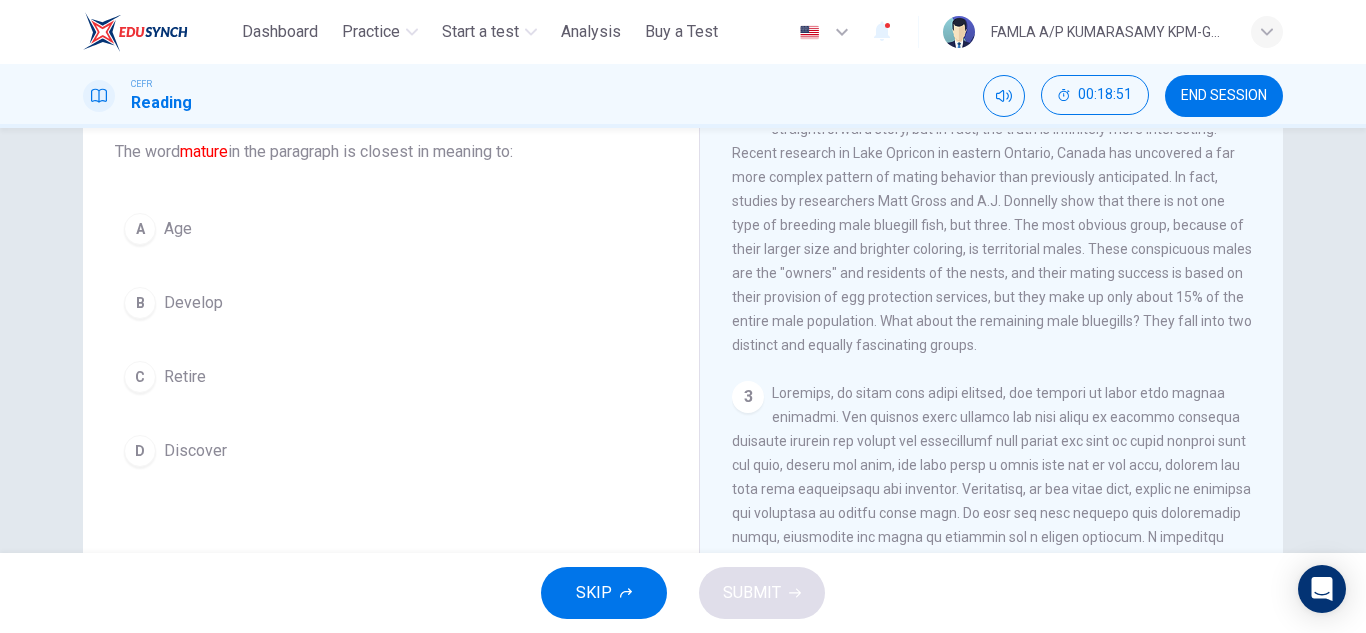 click on "Question 7 The word mature in the paragraph is closest in meaning to: A Age B Develop C Retire D Discover The Mating of Bluegills 1 2 At first glance, then, bluegill reproduction would seem to be a fairly straightforward story, but in fact, the truth is infinitely more interesting. Recent research in Lake Opricon in eastern Ontario, [STATE] has uncovered a far more complex pattern of mating behavior than previously anticipated. In fact, studies by researchers Matt Gross and A.J. Donnelly show that there is not one type of breeding male bluegill fish, but three. The most obvious group, because of their larger size and brighter coloring, is territorial males. These conspicuous males are the "owners" and residents of the nests, and their mating success is based on their provision of egg protection services, but they make up only about 15% of the entire male population. What about the remaining male bluegills? They fall into two distinct and equally fascinating groups. 3 4 mature 5 6" at bounding box center (683, 391) 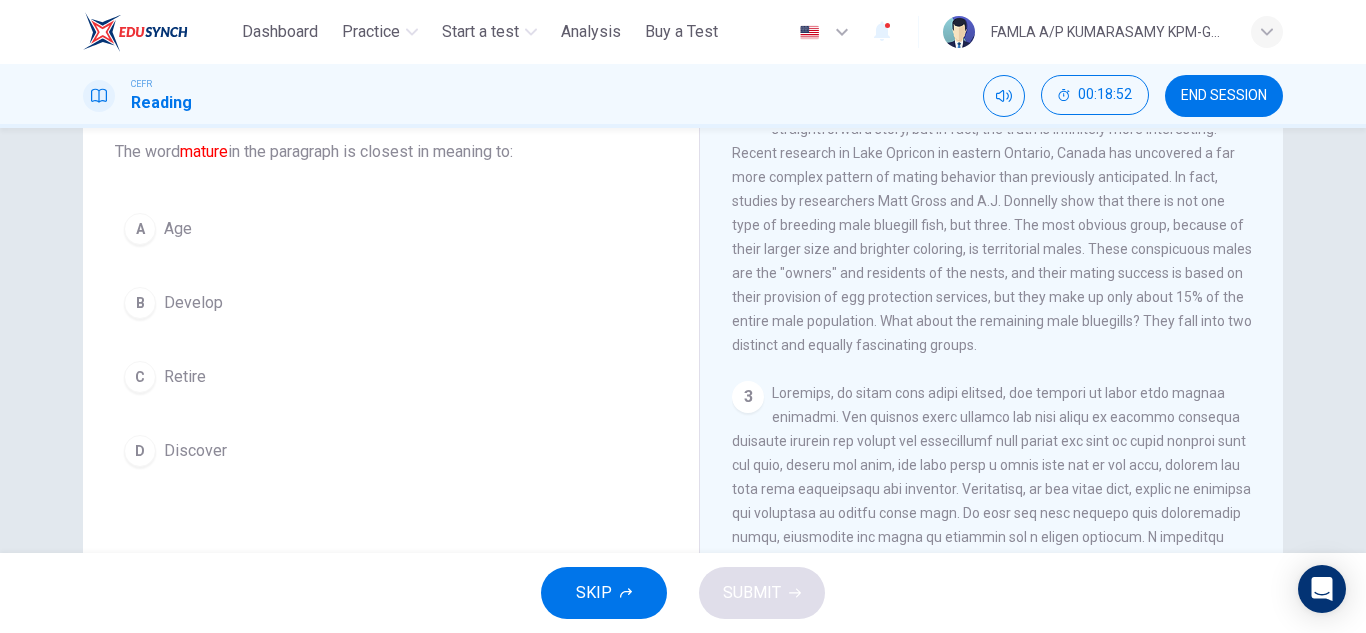 scroll, scrollTop: 350, scrollLeft: 0, axis: vertical 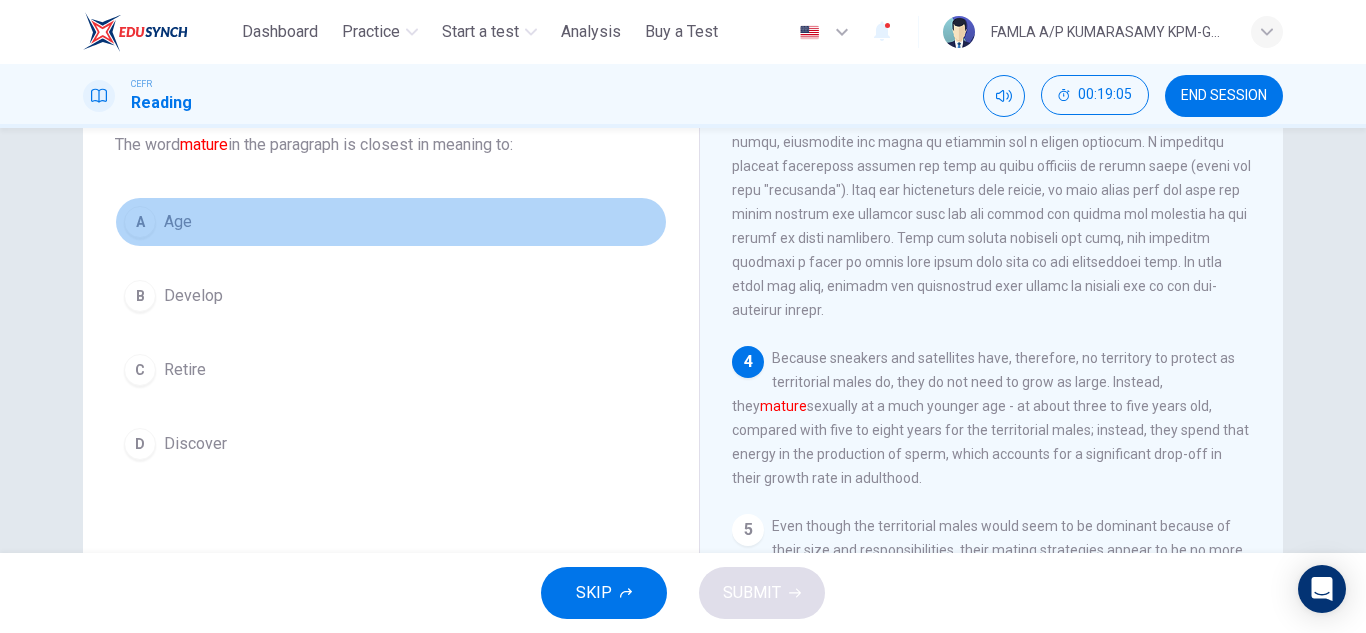 click on "[ATTRIBUTE]" at bounding box center (391, 222) 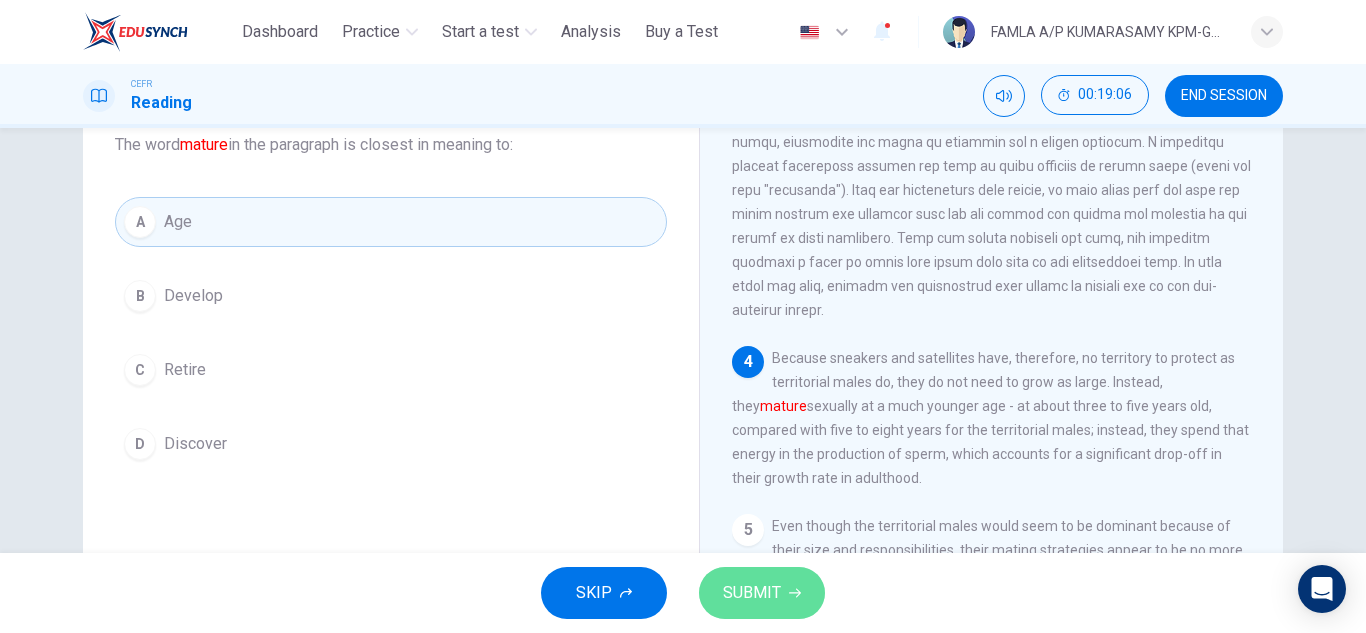 click on "SUBMIT" at bounding box center (762, 593) 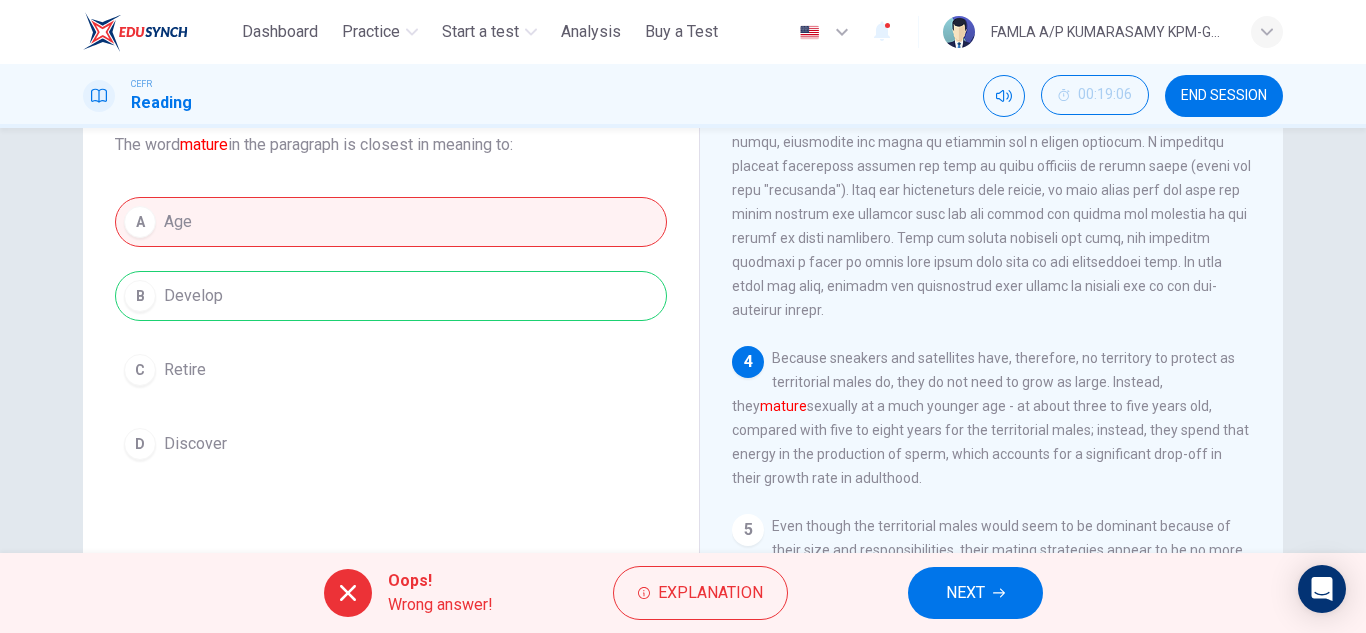 click on "NEXT" at bounding box center (965, 593) 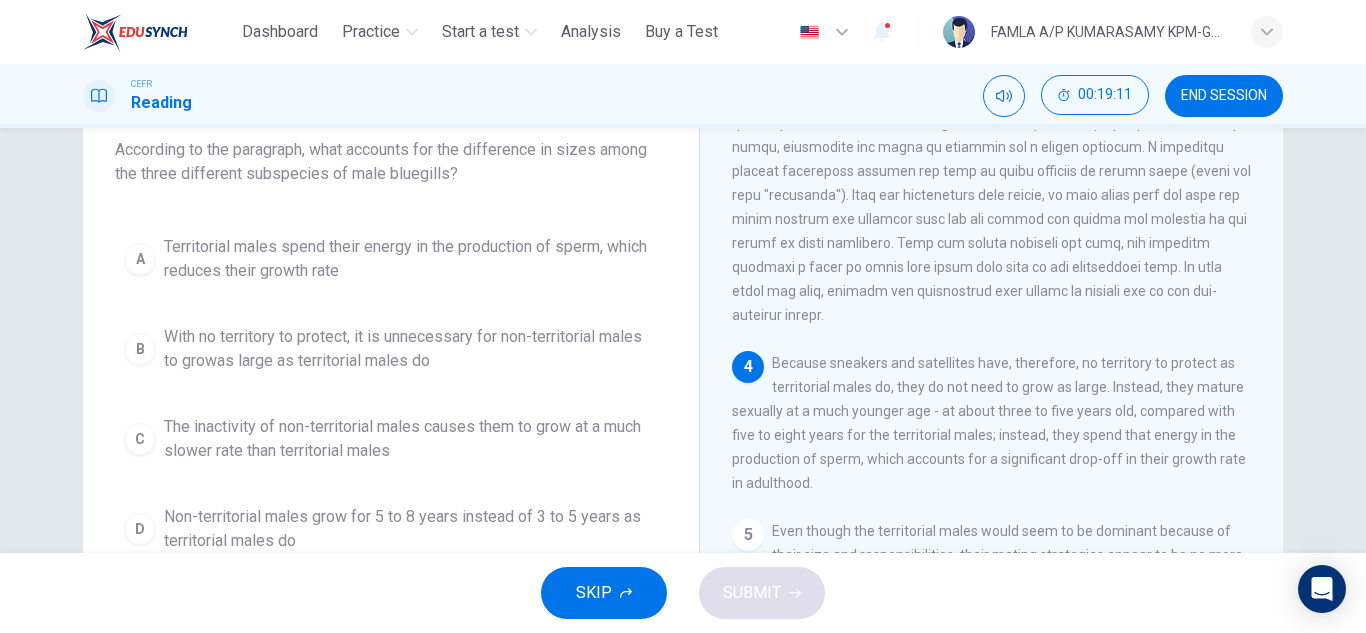 scroll, scrollTop: 122, scrollLeft: 0, axis: vertical 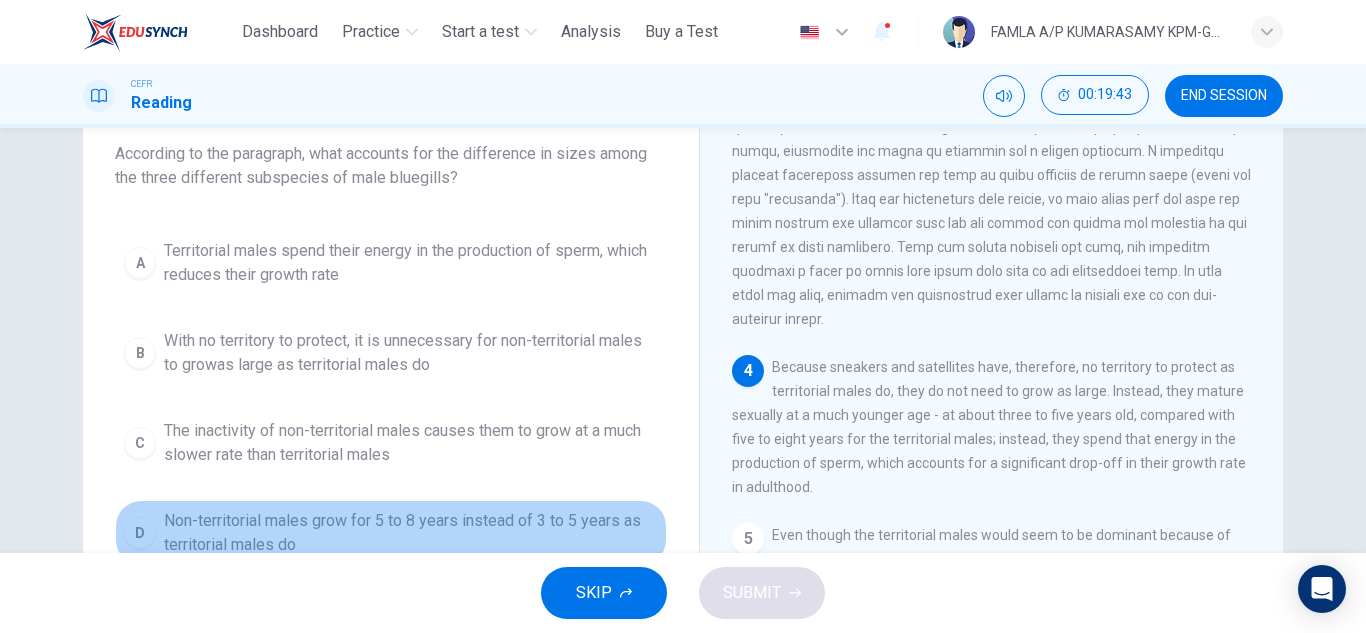 click on "Non-territorial males grow for 5 to 8 years instead of 3 to 5 years as territorial males do" at bounding box center [411, 533] 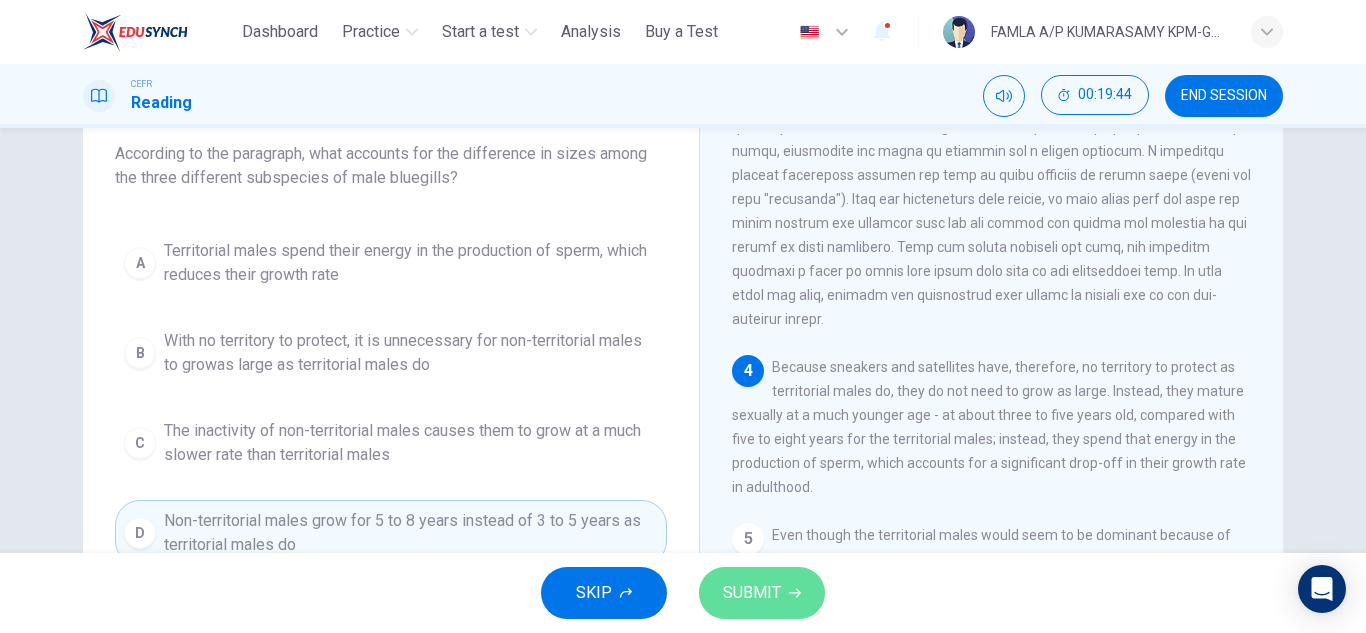 click on "SUBMIT" at bounding box center [752, 593] 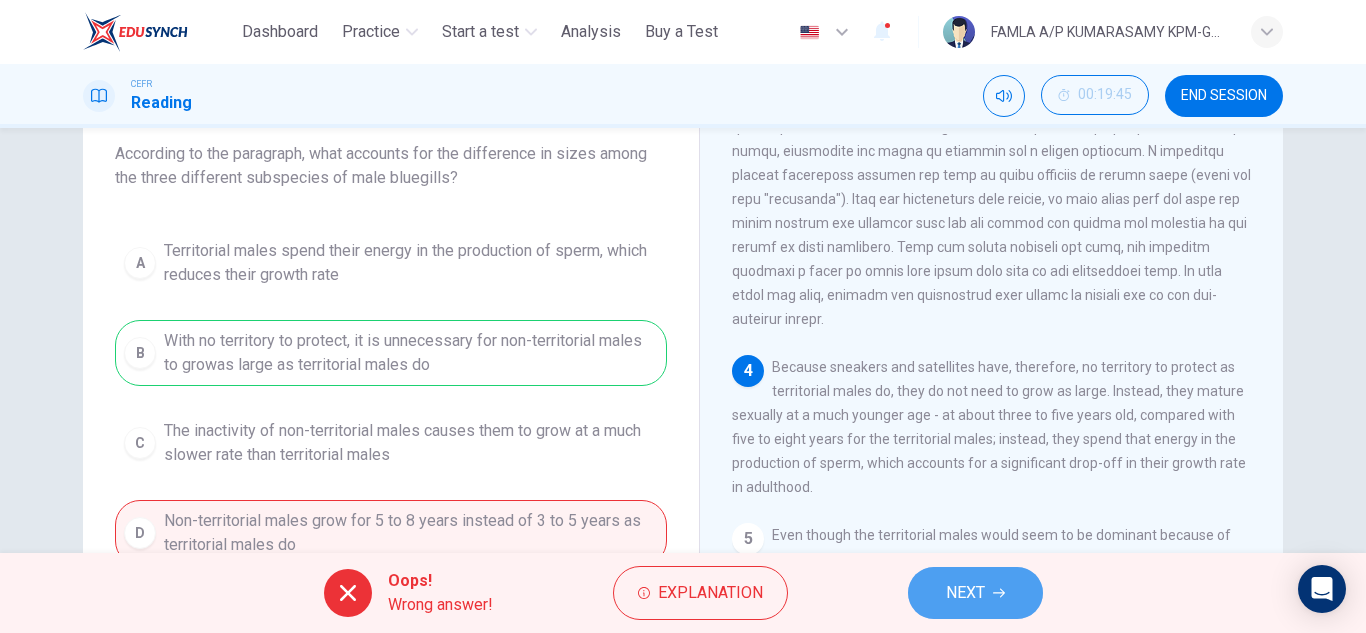 click 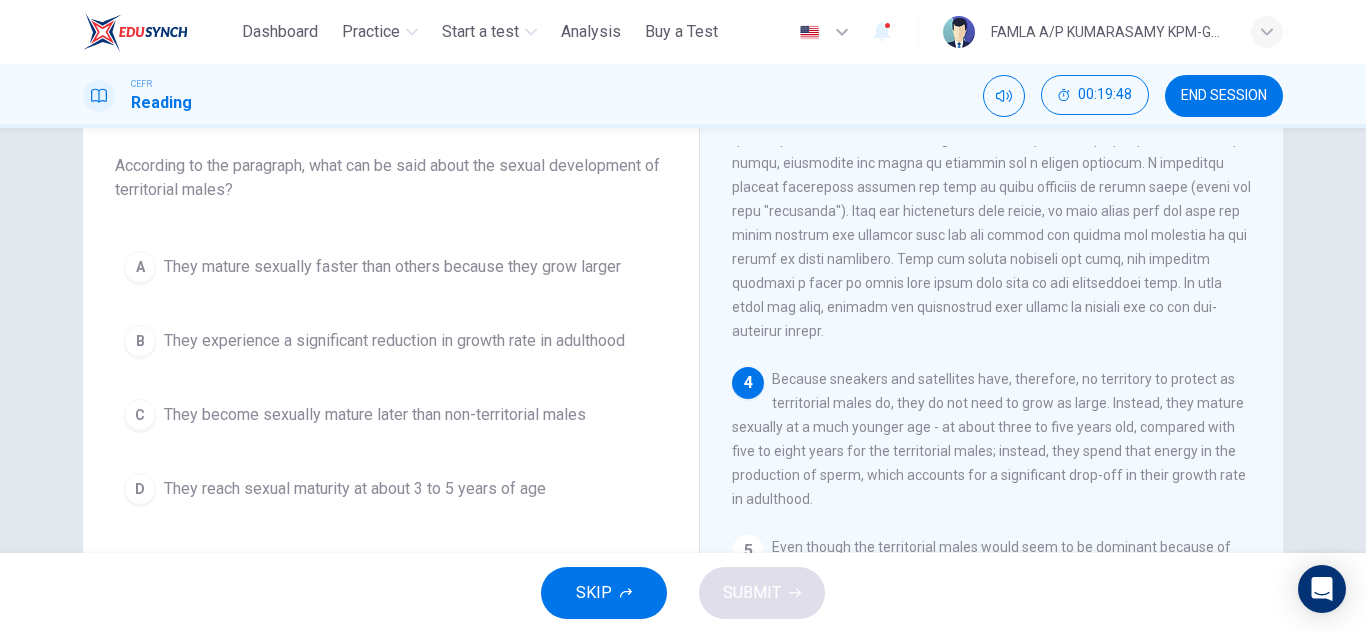 scroll, scrollTop: 114, scrollLeft: 0, axis: vertical 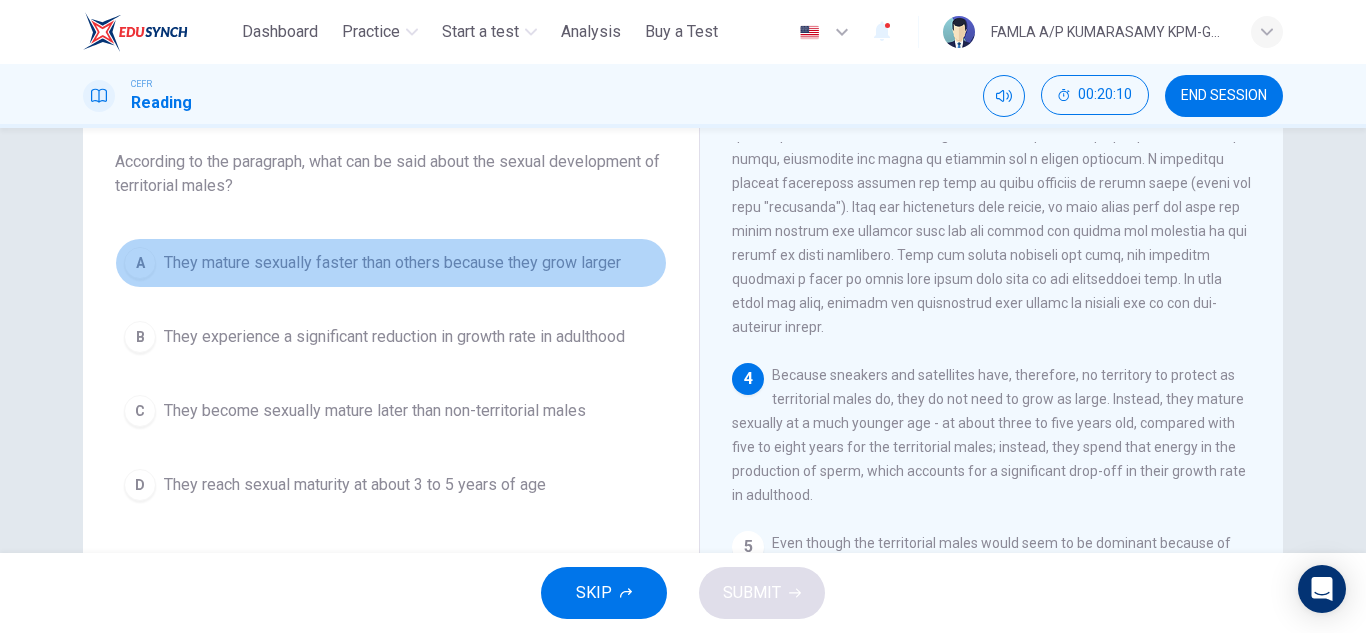 click on "They mature sexually faster than others because they grow larger" at bounding box center [392, 263] 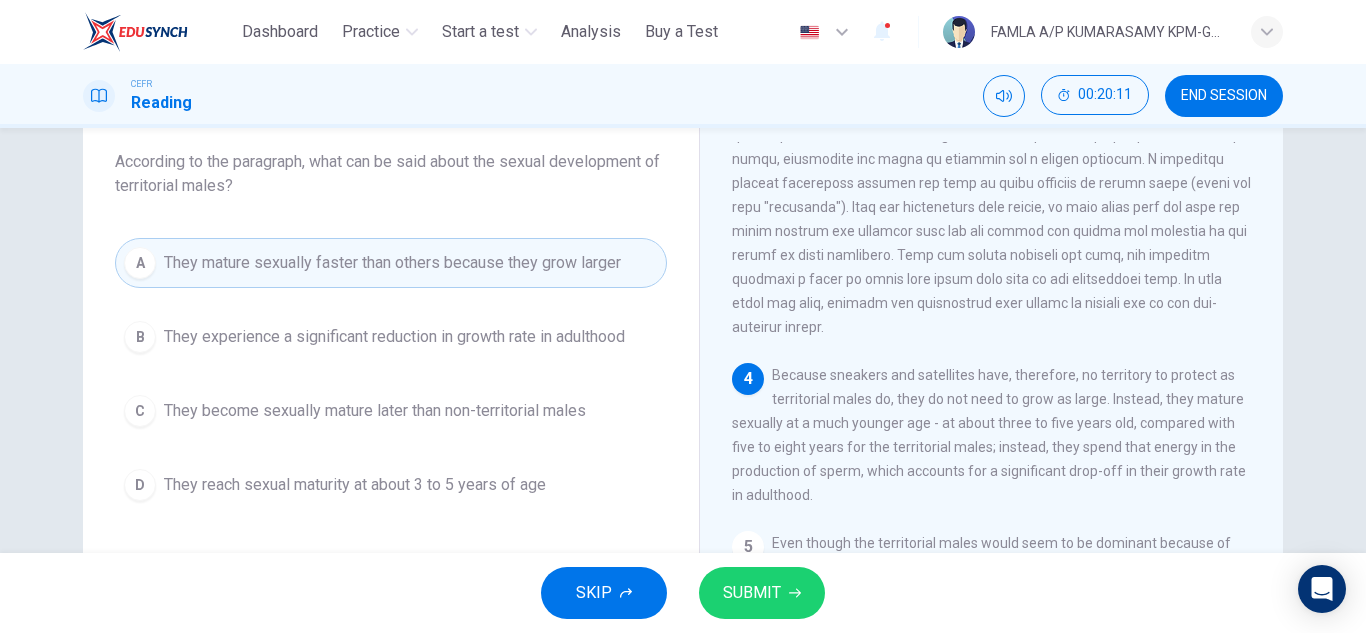 click on "SKIP SUBMIT" at bounding box center (683, 593) 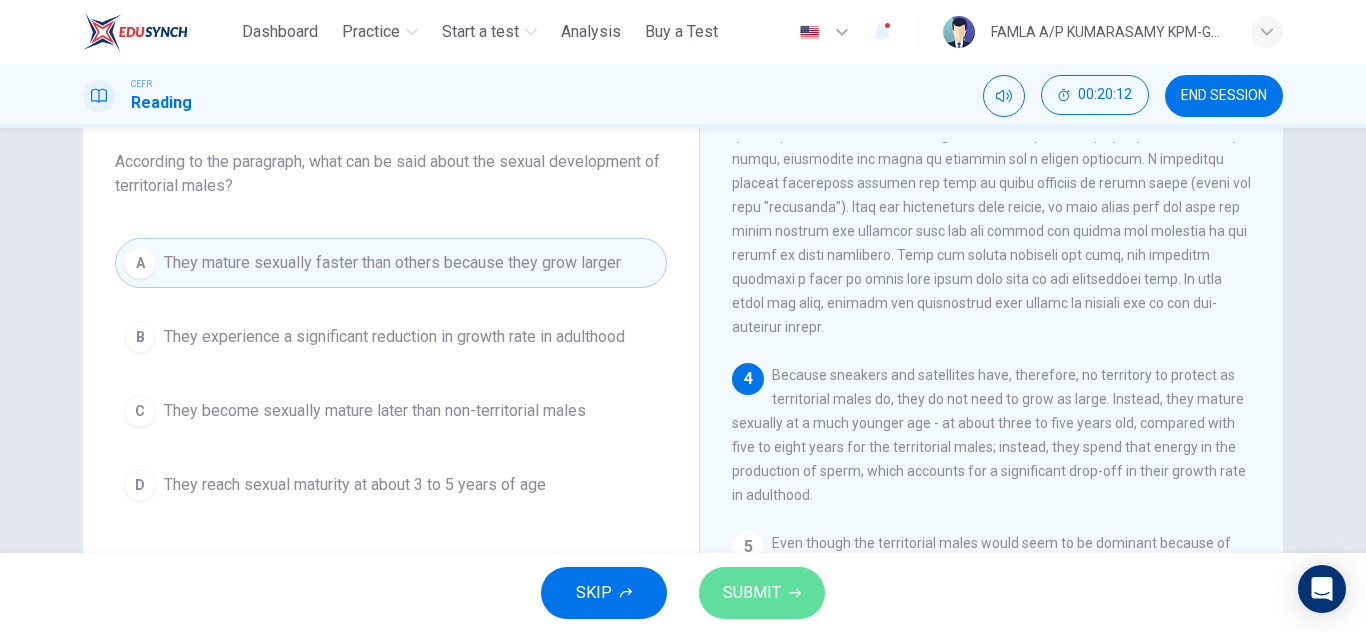click on "SUBMIT" at bounding box center [752, 593] 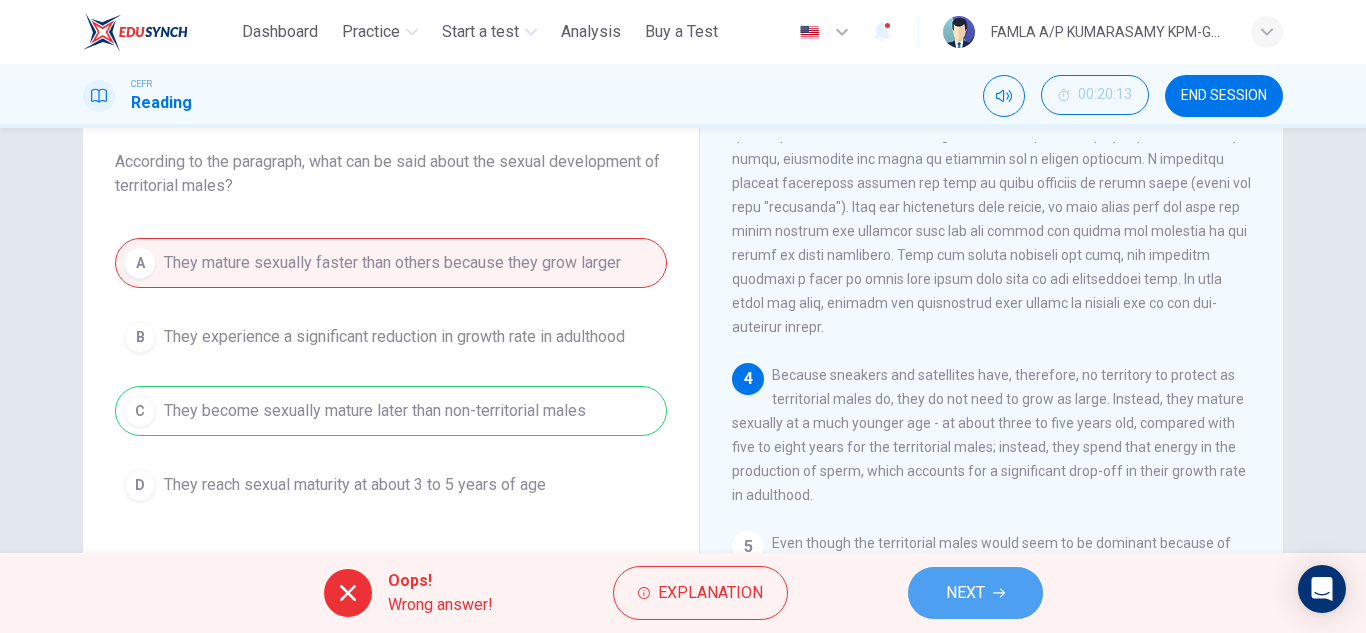 click on "NEXT" at bounding box center [965, 593] 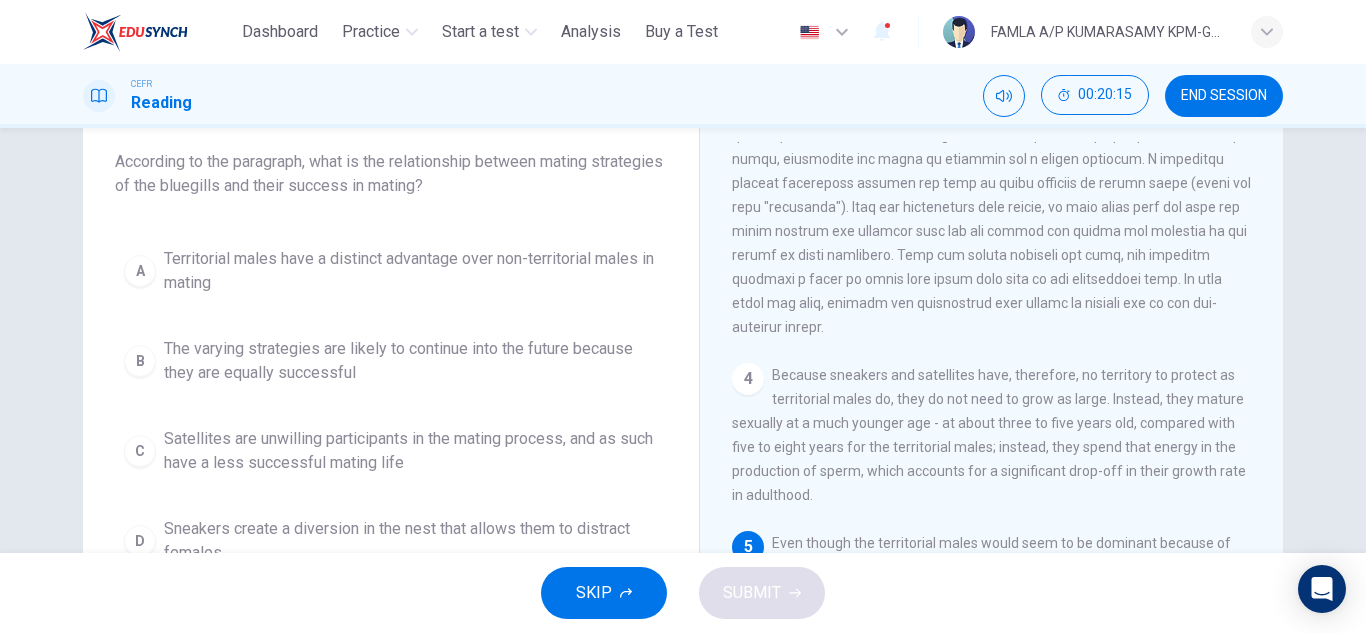 scroll, scrollTop: 350, scrollLeft: 0, axis: vertical 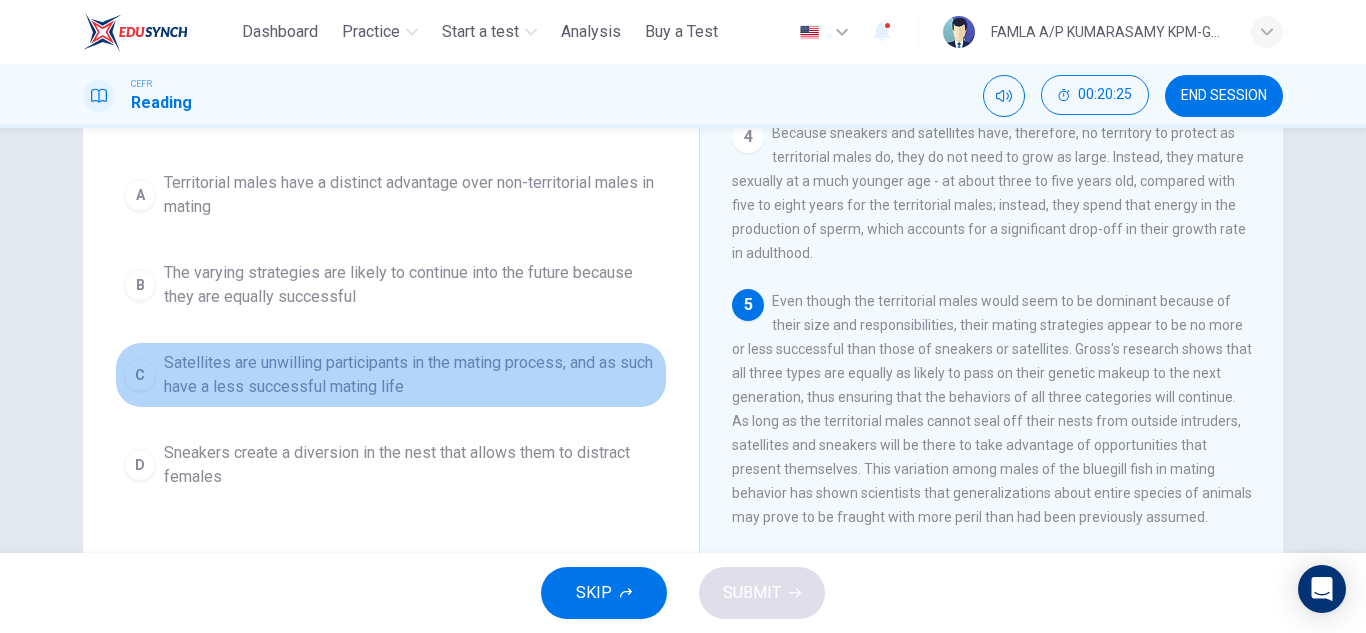 click on "Satellites are unwilling participants in the mating process, and as such have a less successful mating life" at bounding box center [411, 375] 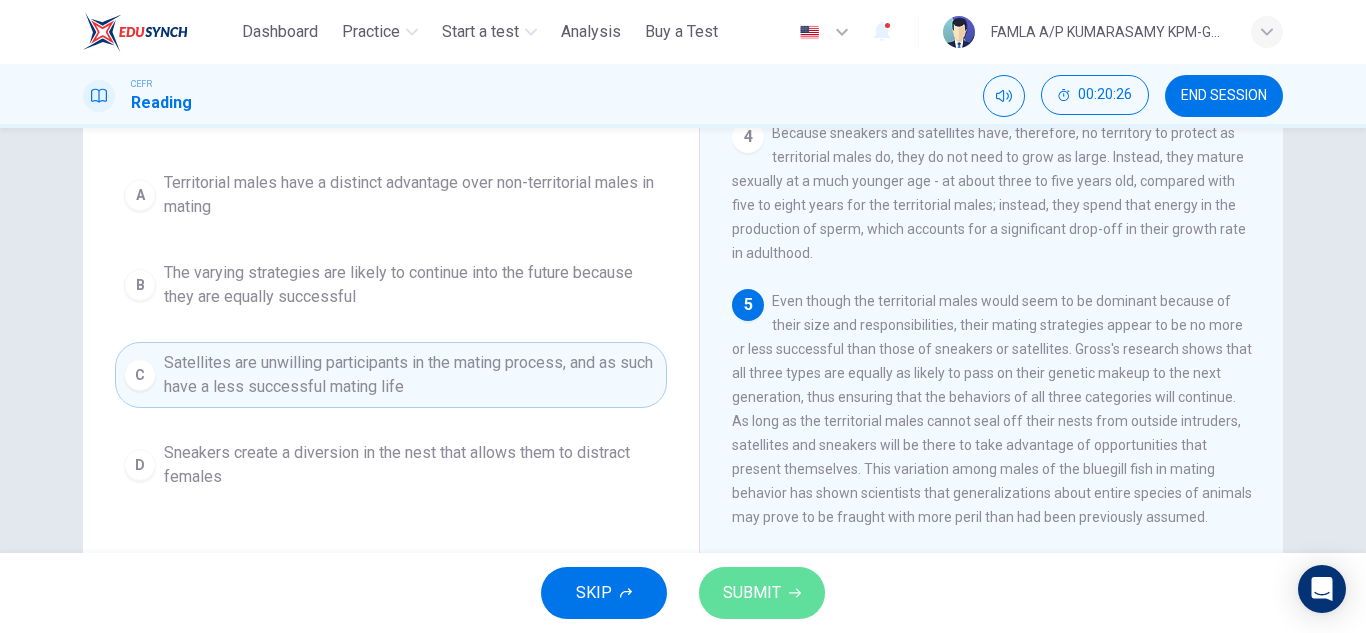 click on "SUBMIT" at bounding box center (762, 593) 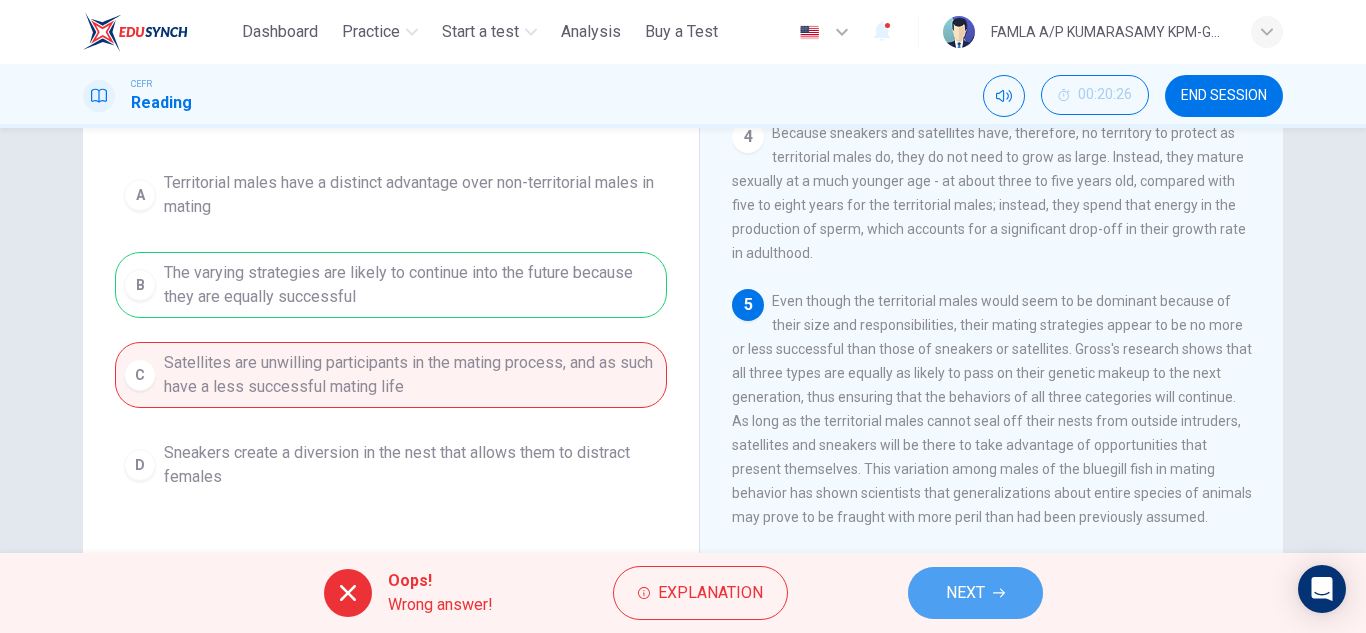 click on "NEXT" at bounding box center (965, 593) 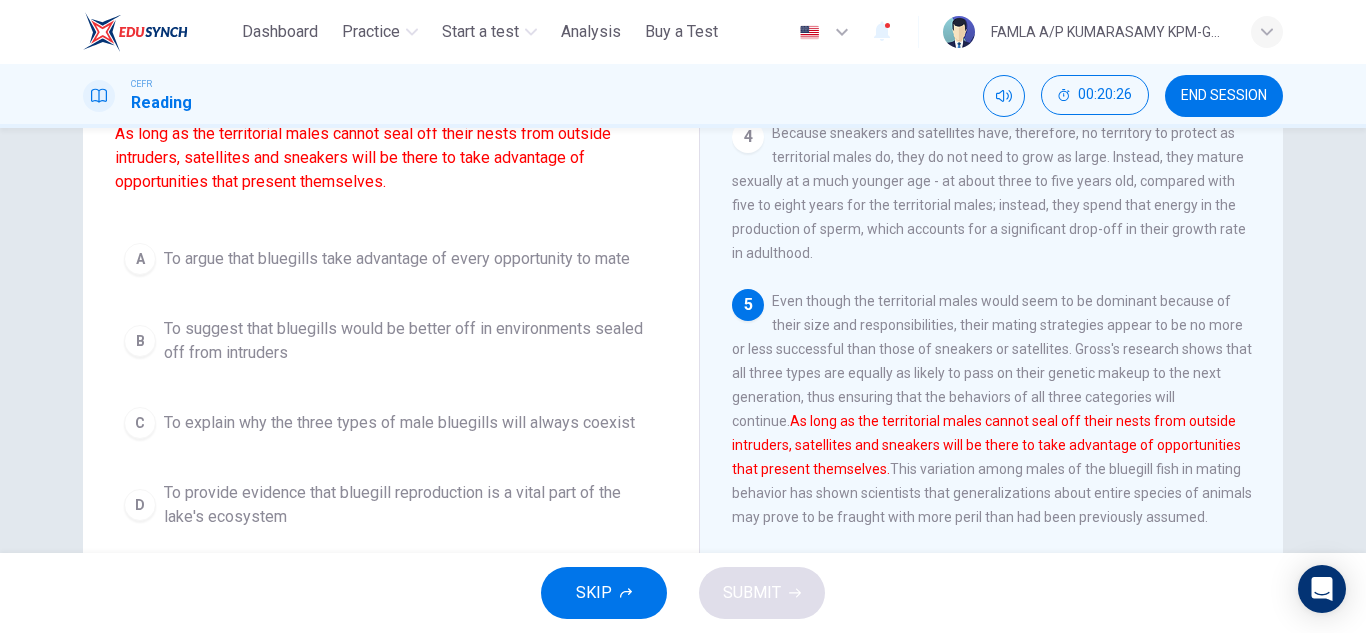 scroll, scrollTop: 262, scrollLeft: 0, axis: vertical 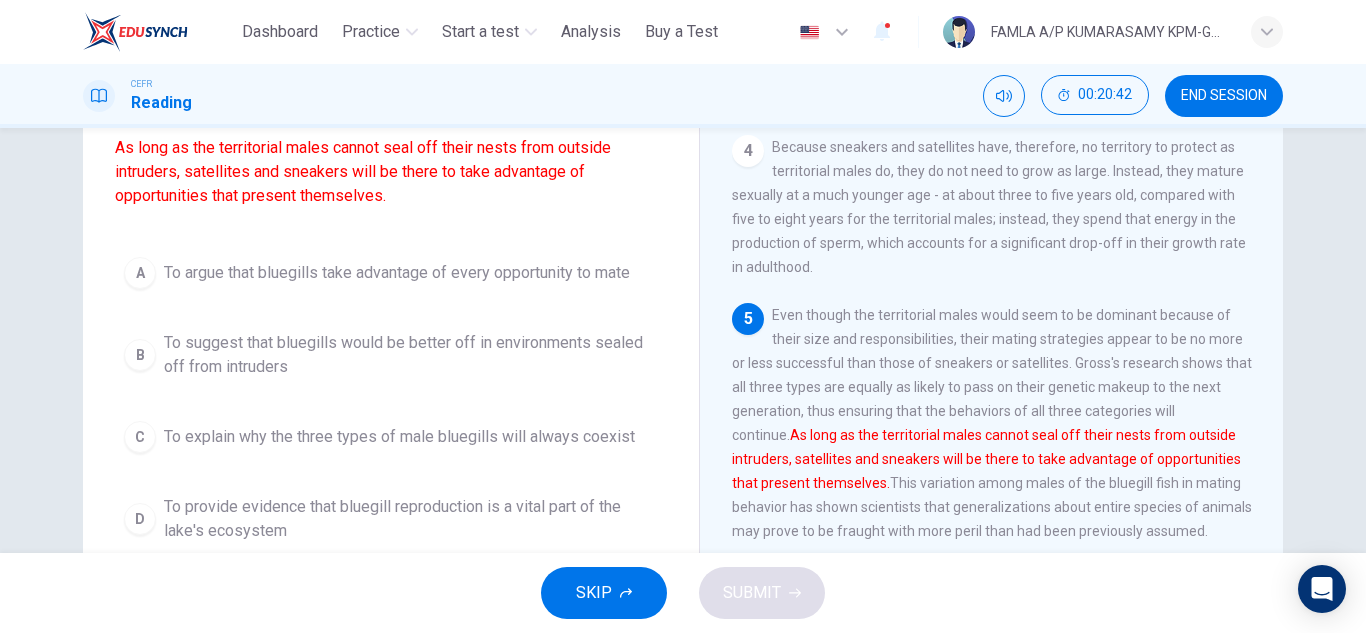 click on "A To argue that bluegills take advantage of every opportunity to mate B To suggest that bluegills would be better off in environments sealed off from intruders C To explain why the three types of male bluegills will always coexist D To provide evidence that bluegill reproduction is a vital part of the lake's ecosystem" at bounding box center (391, 400) 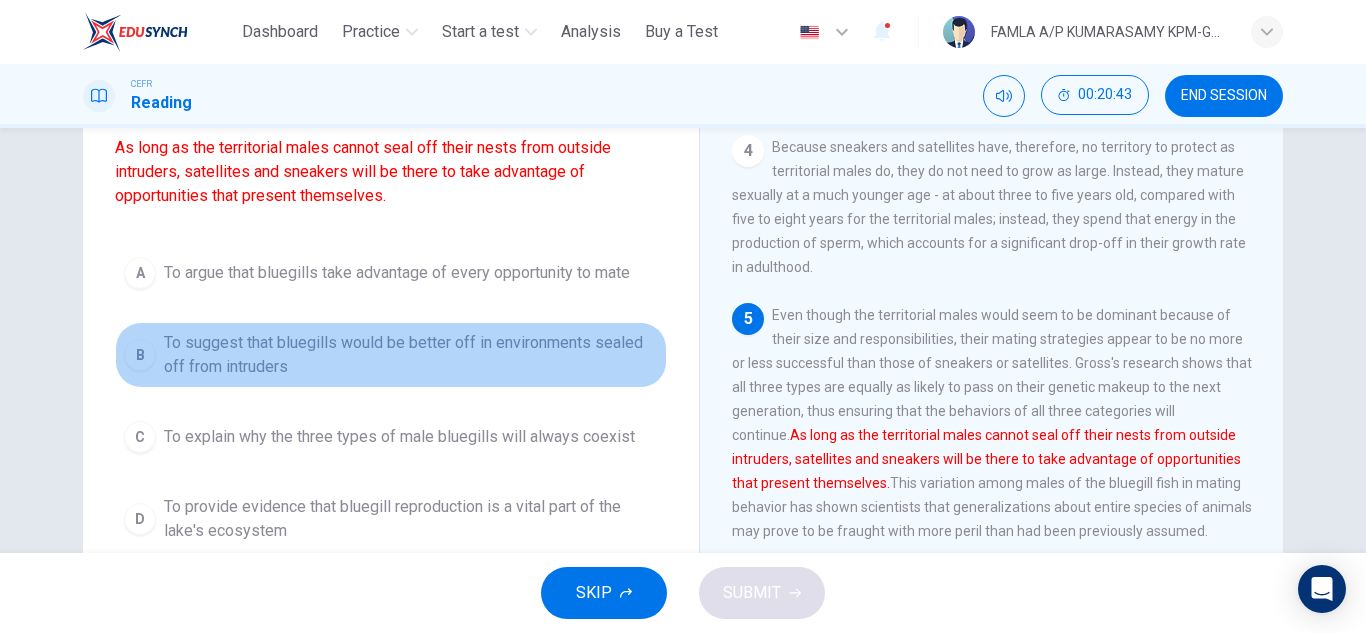 click on "To suggest that bluegills would be better off in environments sealed off from intruders" at bounding box center [411, 355] 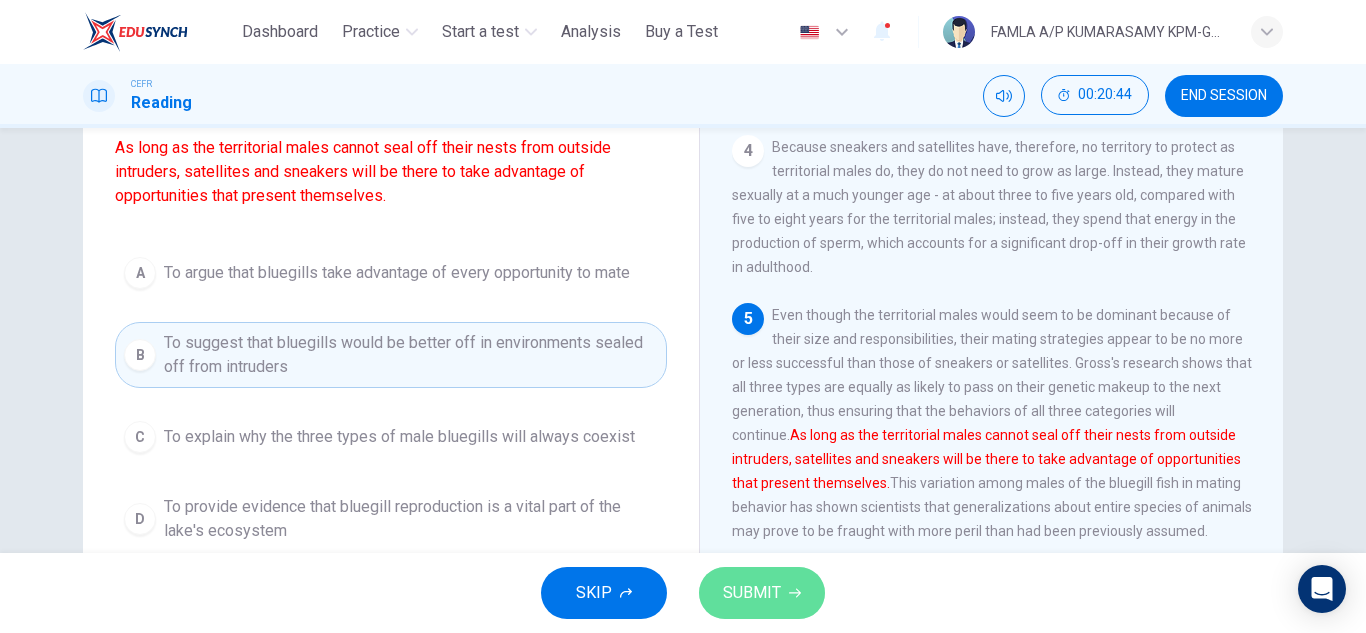 click on "SUBMIT" at bounding box center [752, 593] 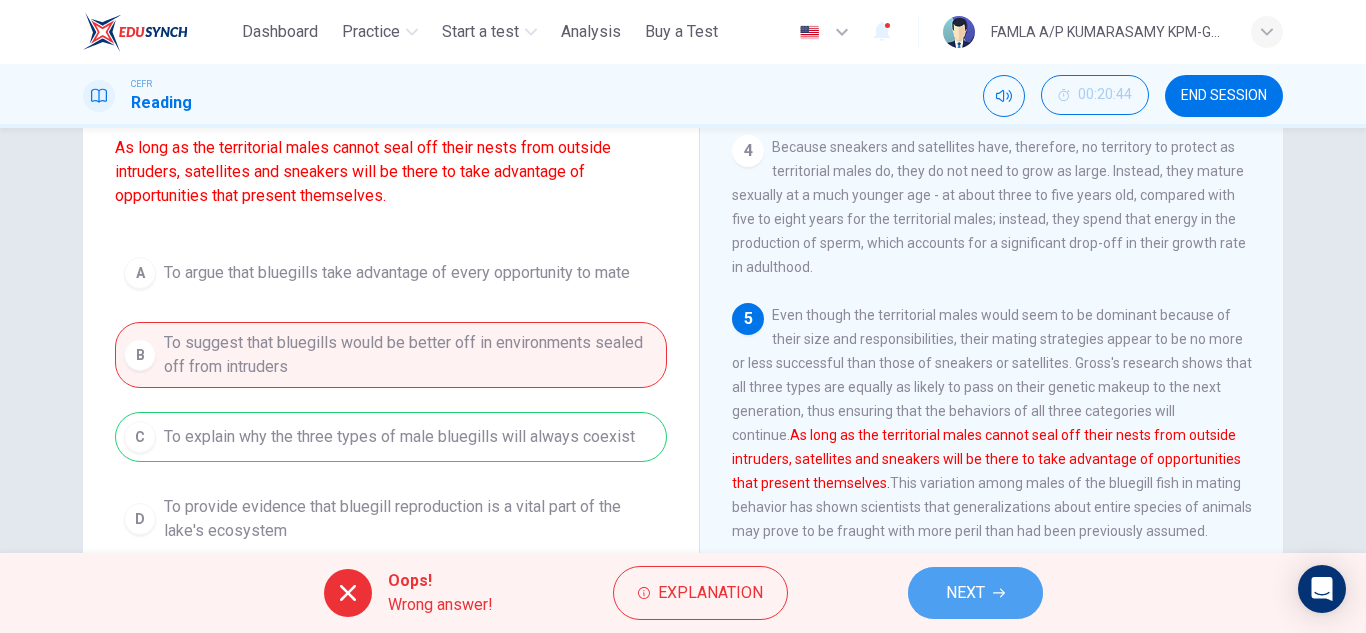 click on "NEXT" at bounding box center (975, 593) 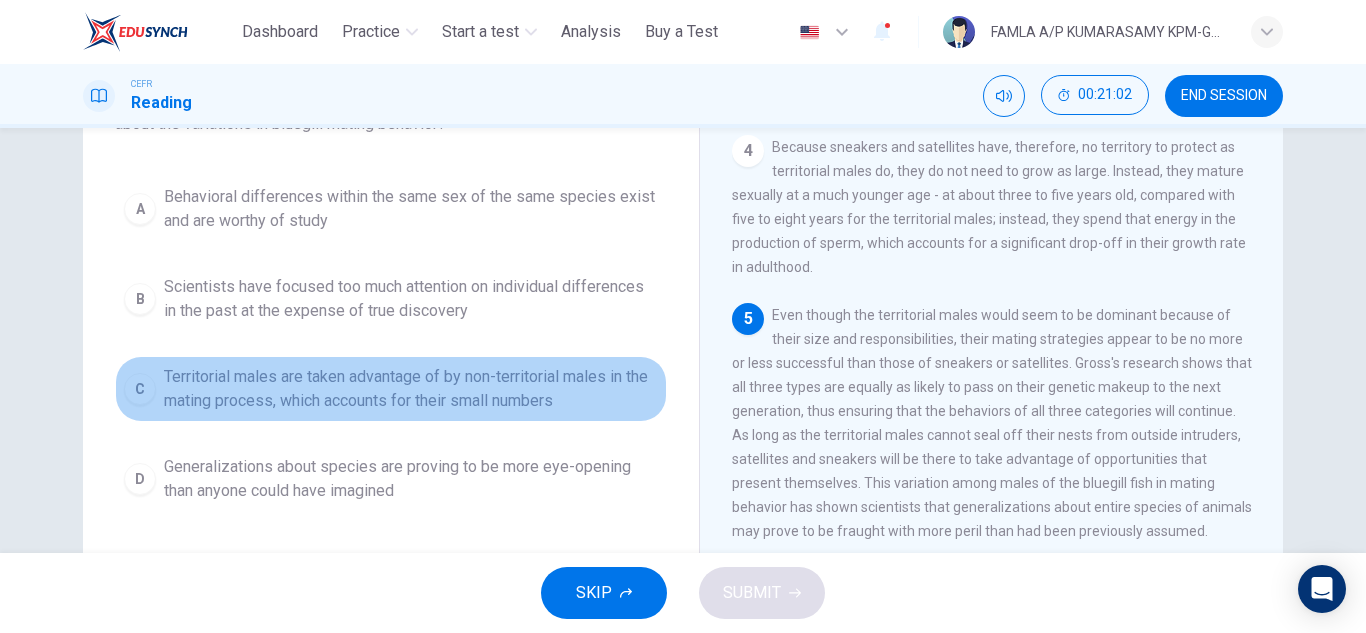 click on "Territorial males are taken advantage of by non-territorial males in the mating process, which accounts for their small numbers" at bounding box center (411, 389) 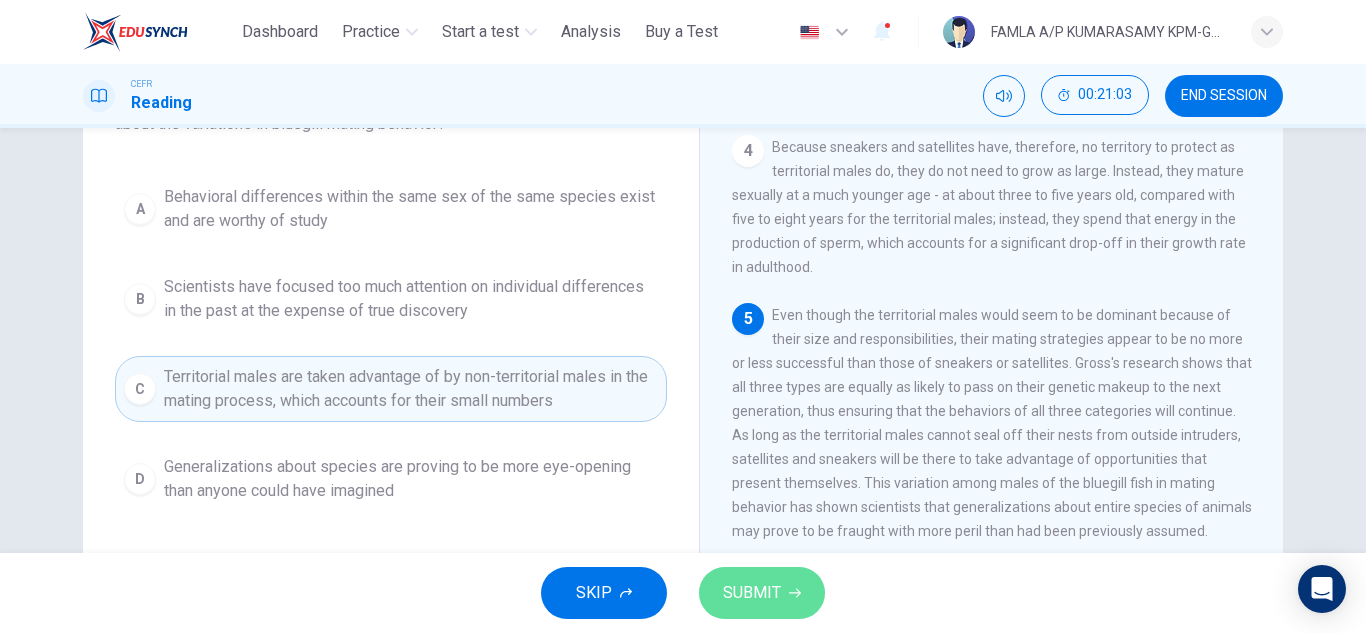click on "SUBMIT" at bounding box center (752, 593) 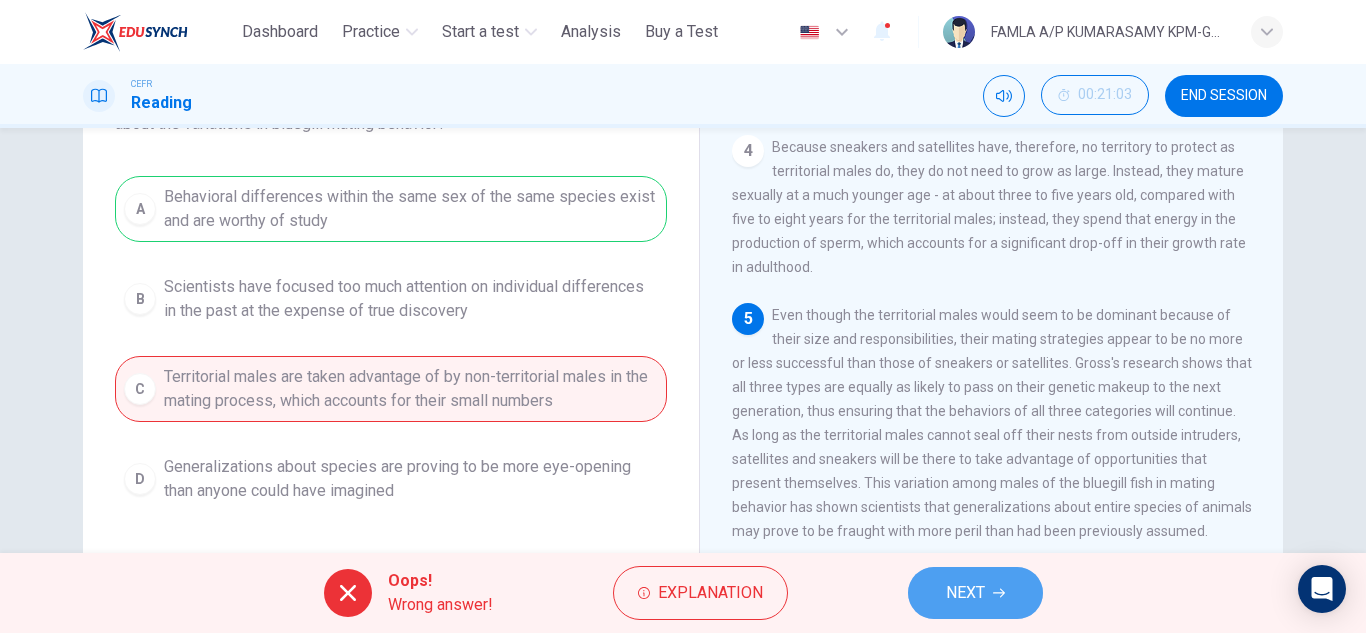 click on "NEXT" at bounding box center [975, 593] 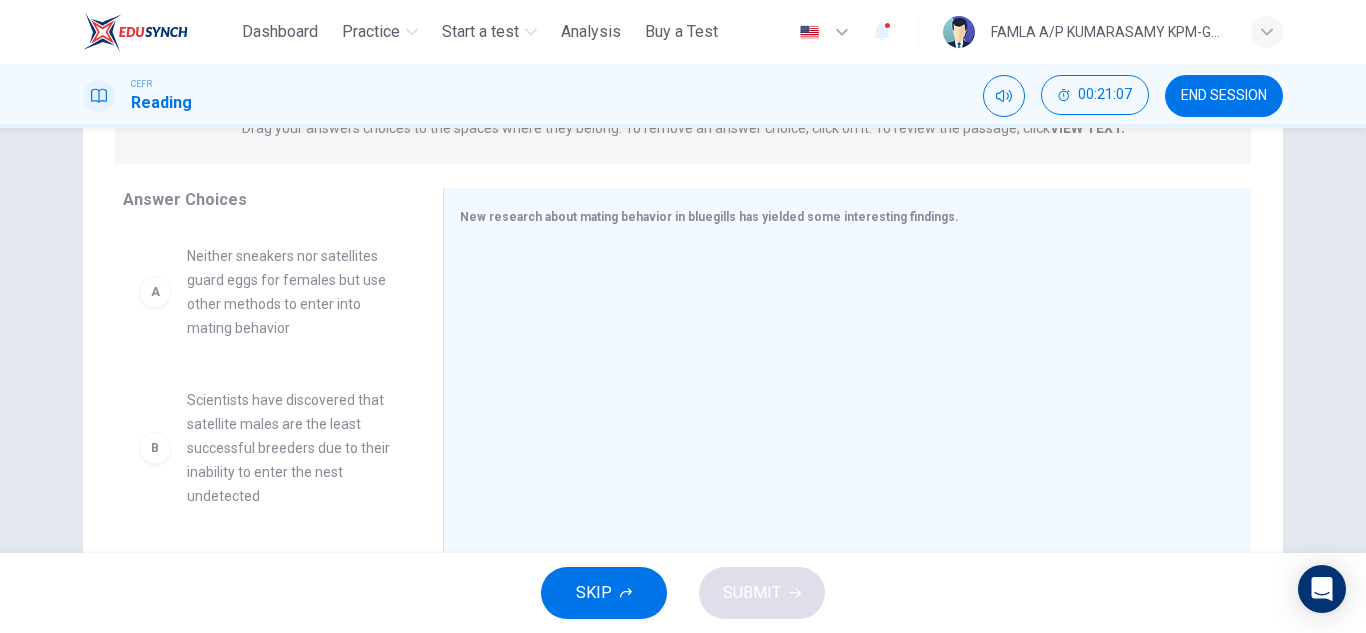 scroll, scrollTop: 289, scrollLeft: 0, axis: vertical 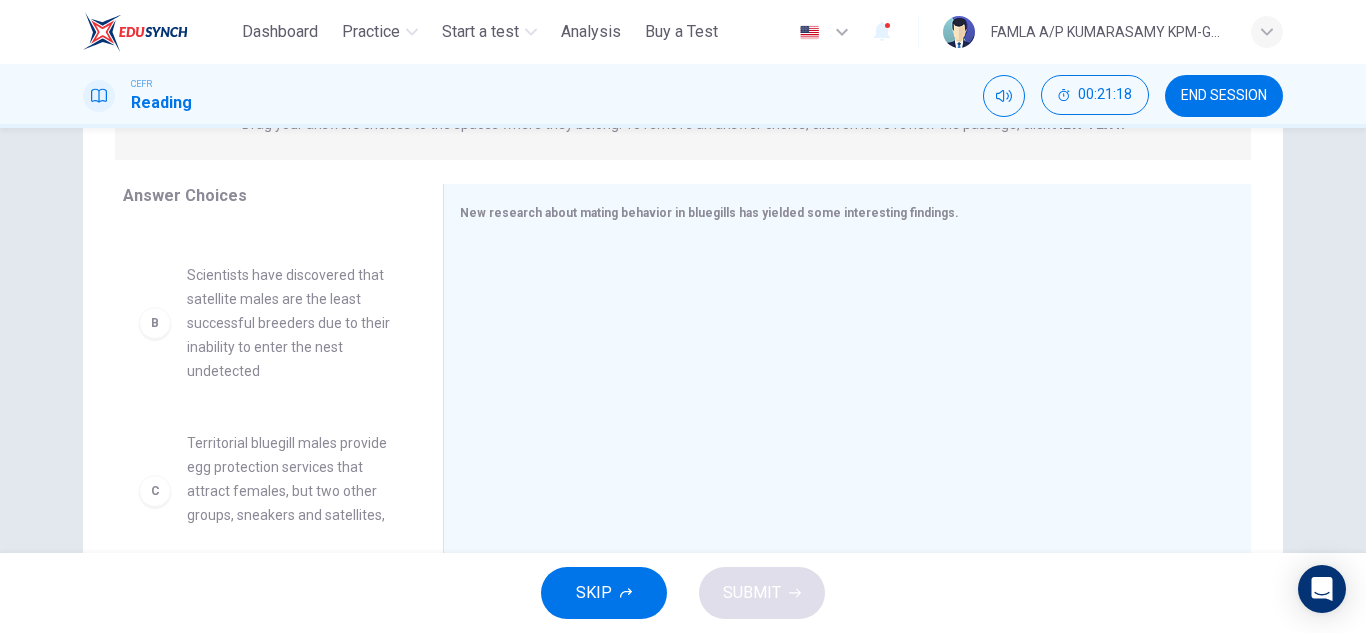 click on "Scientists have discovered that satellite males are the least successful breeders due to their inability to enter the nest undetected" at bounding box center [291, 323] 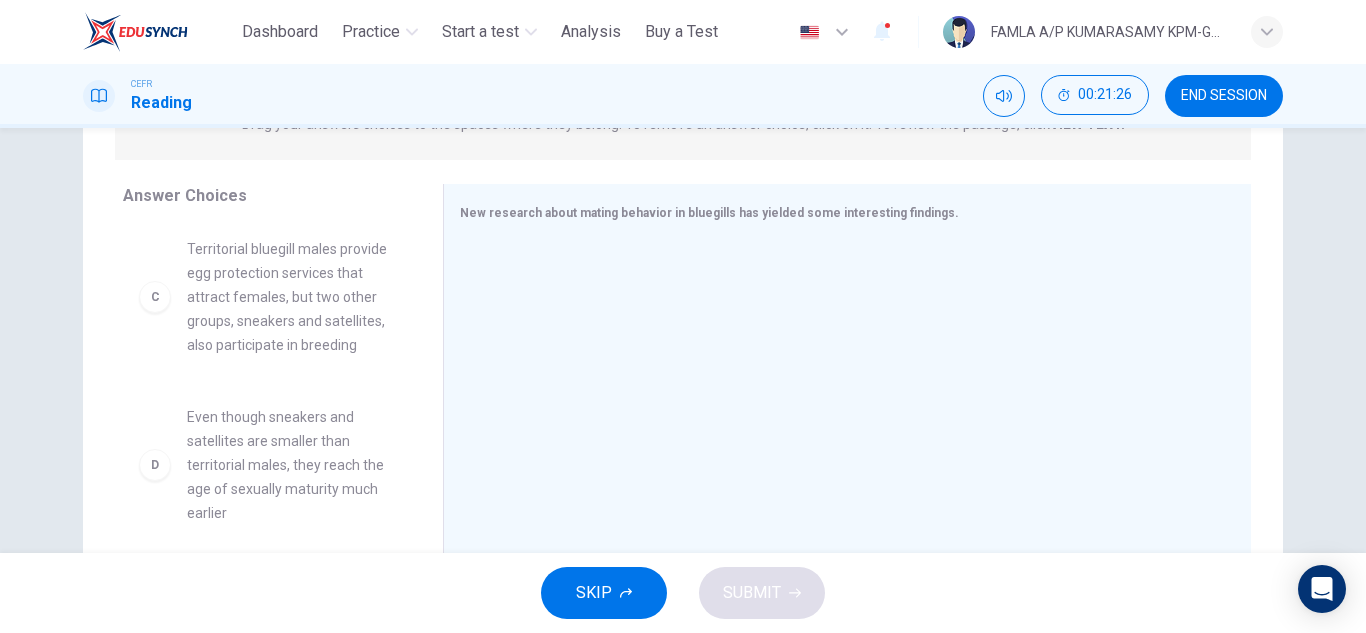 scroll, scrollTop: 238, scrollLeft: 0, axis: vertical 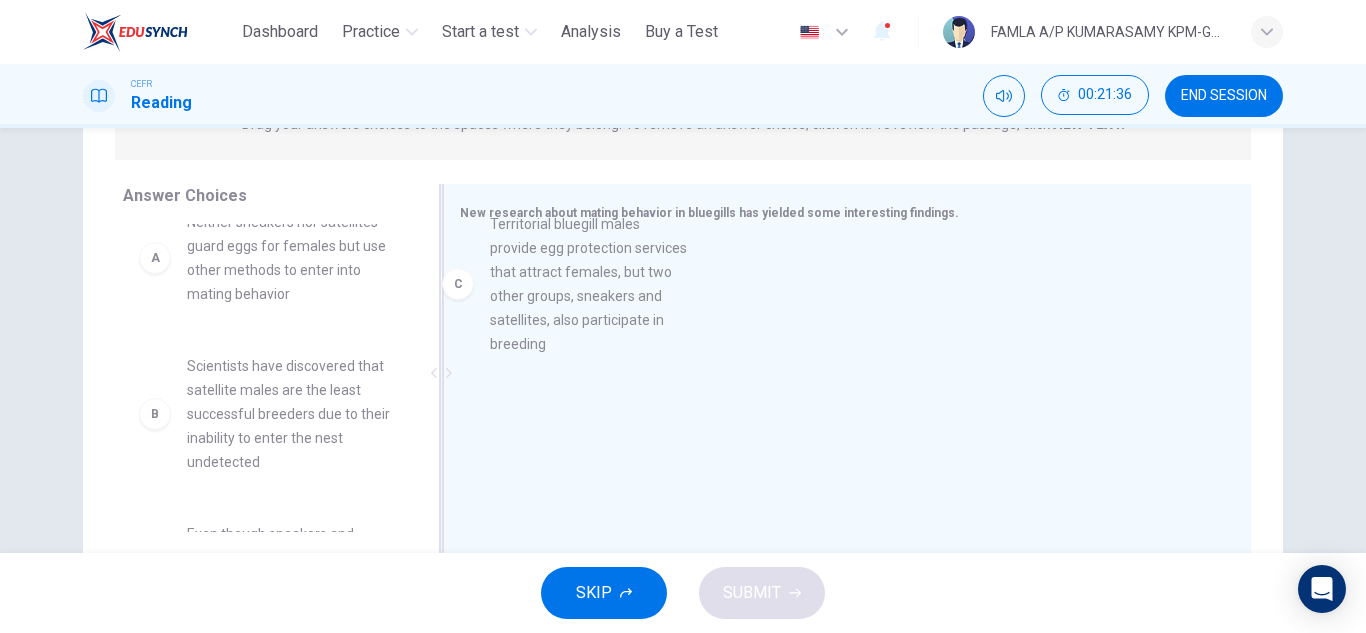 drag, startPoint x: 266, startPoint y: 337, endPoint x: 582, endPoint y: 276, distance: 321.8338 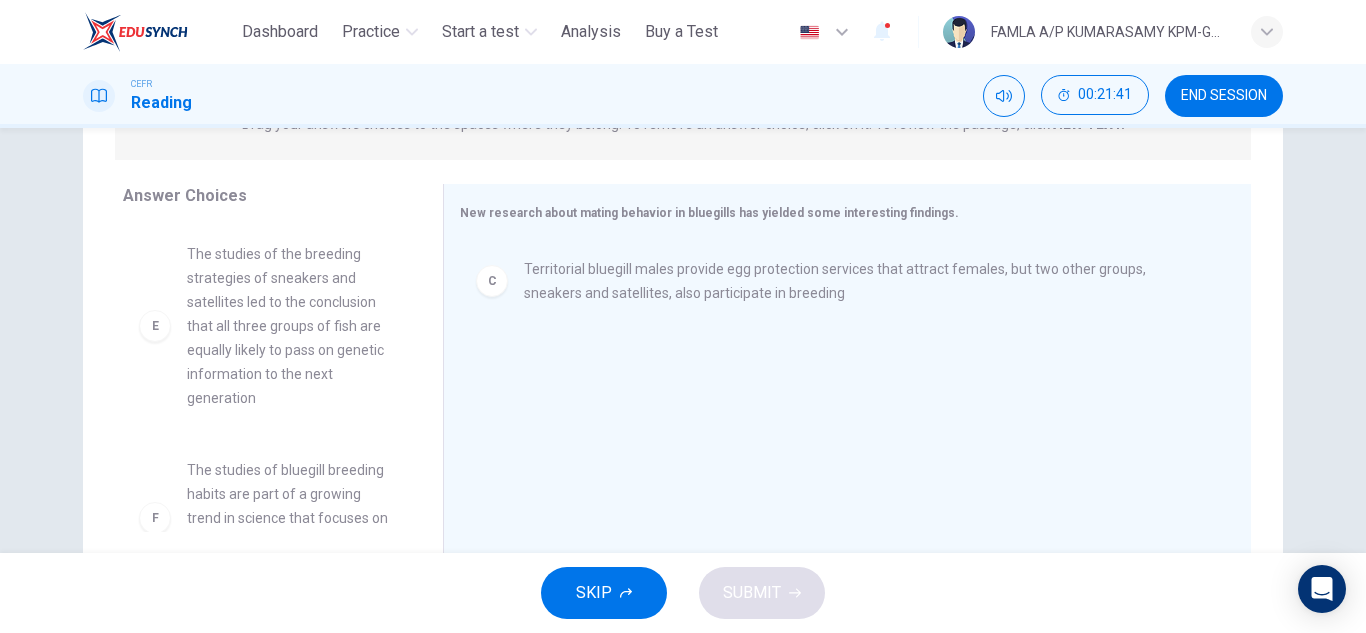 scroll, scrollTop: 505, scrollLeft: 0, axis: vertical 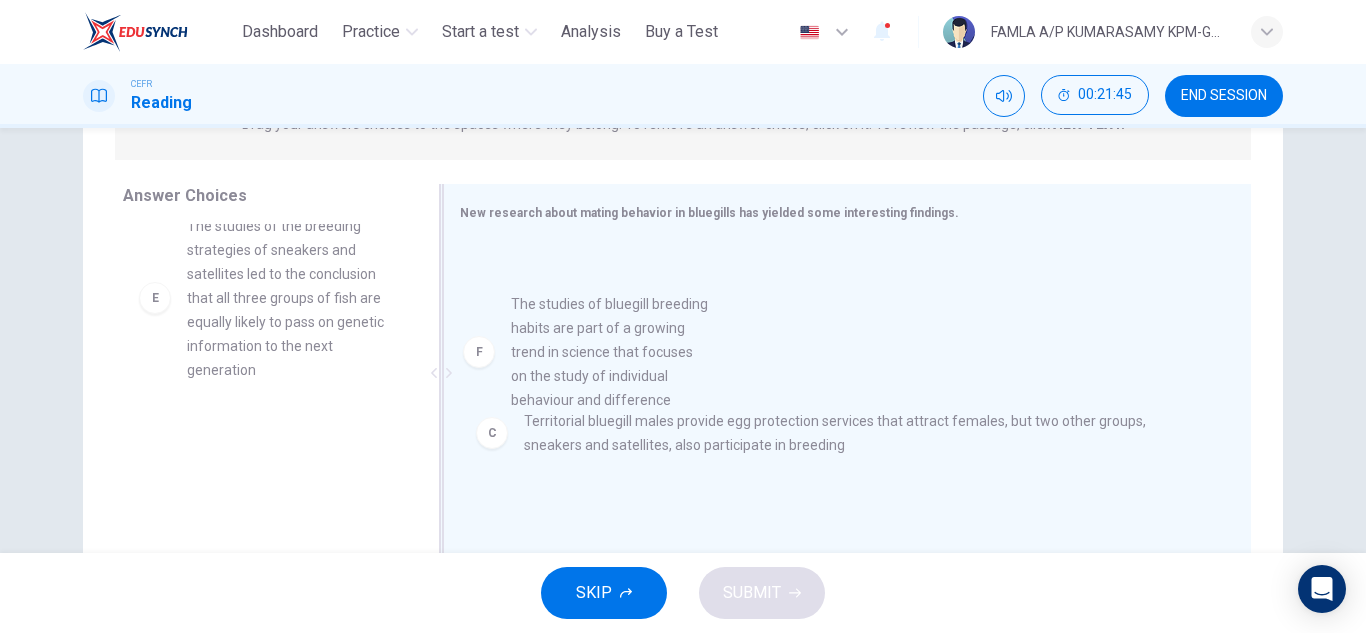 drag, startPoint x: 275, startPoint y: 518, endPoint x: 613, endPoint y: 369, distance: 369.3846 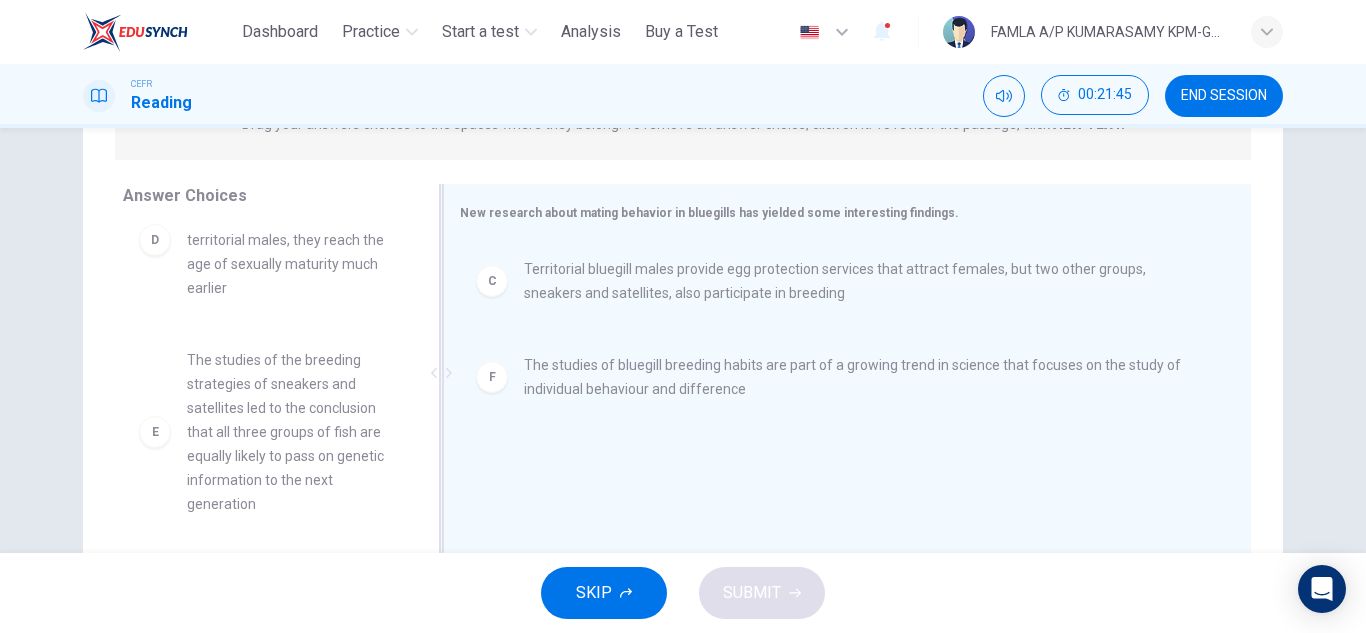 scroll, scrollTop: 372, scrollLeft: 0, axis: vertical 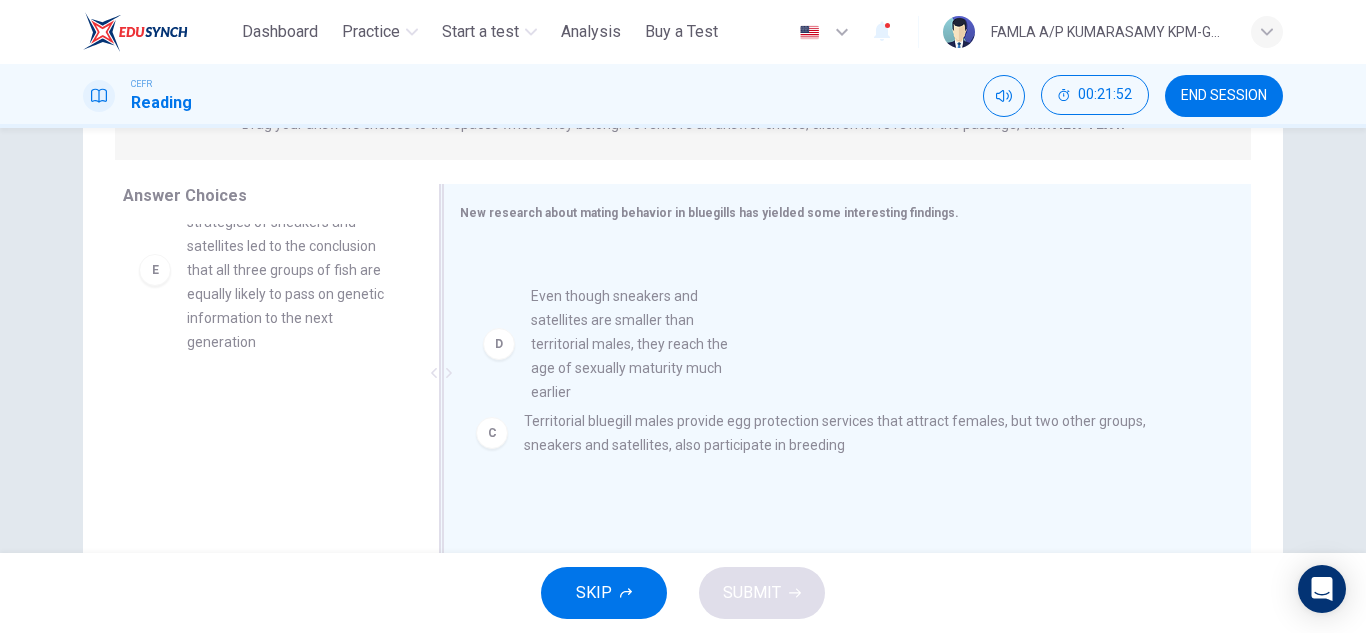drag, startPoint x: 283, startPoint y: 258, endPoint x: 639, endPoint y: 361, distance: 370.60086 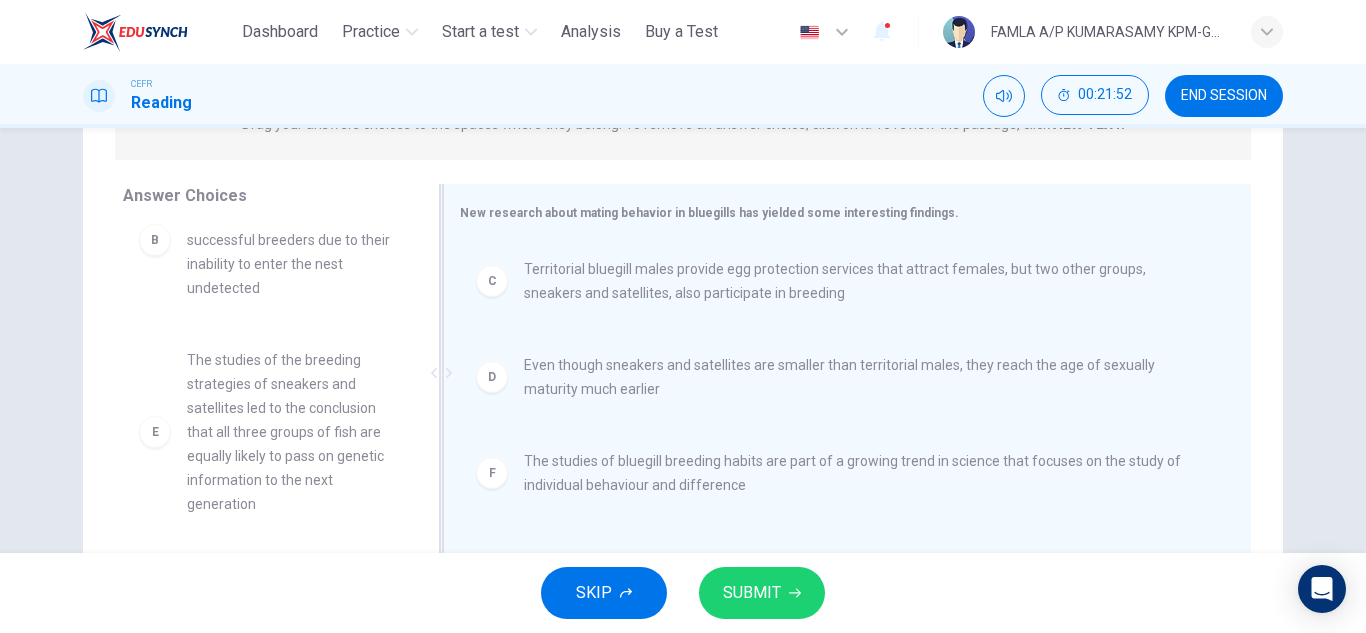 scroll, scrollTop: 204, scrollLeft: 0, axis: vertical 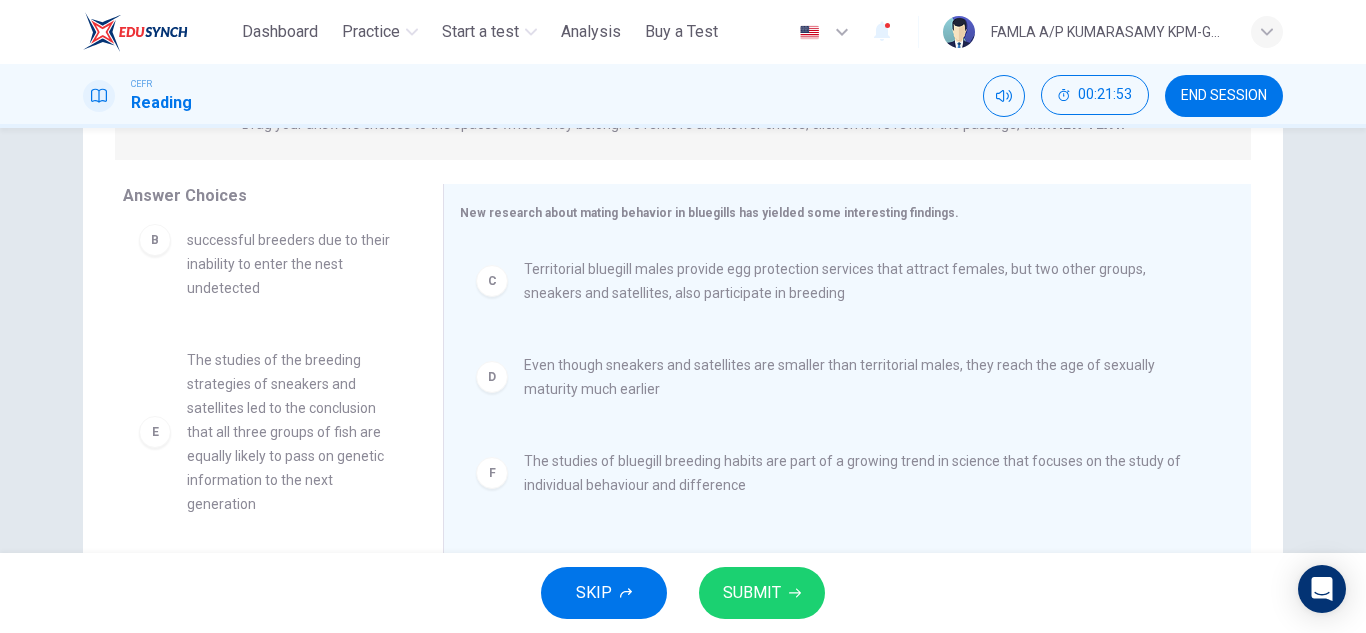 click on "SUBMIT" at bounding box center (762, 593) 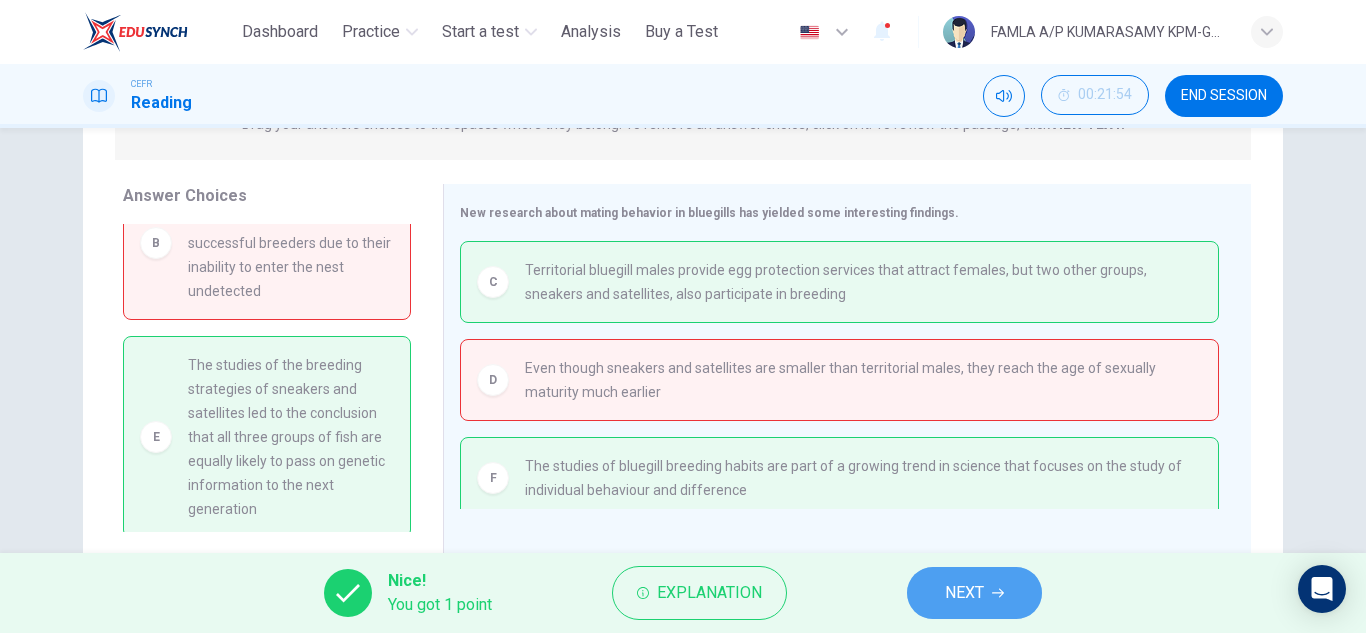 click on "NEXT" at bounding box center (974, 593) 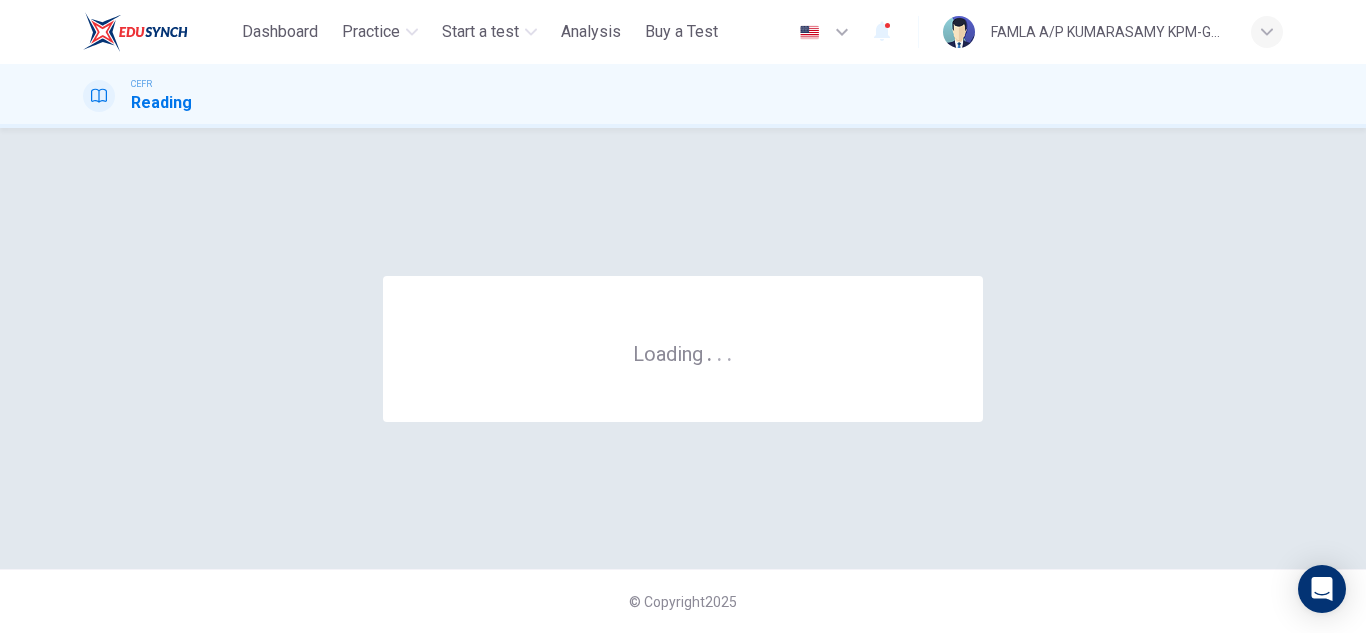 scroll, scrollTop: 0, scrollLeft: 0, axis: both 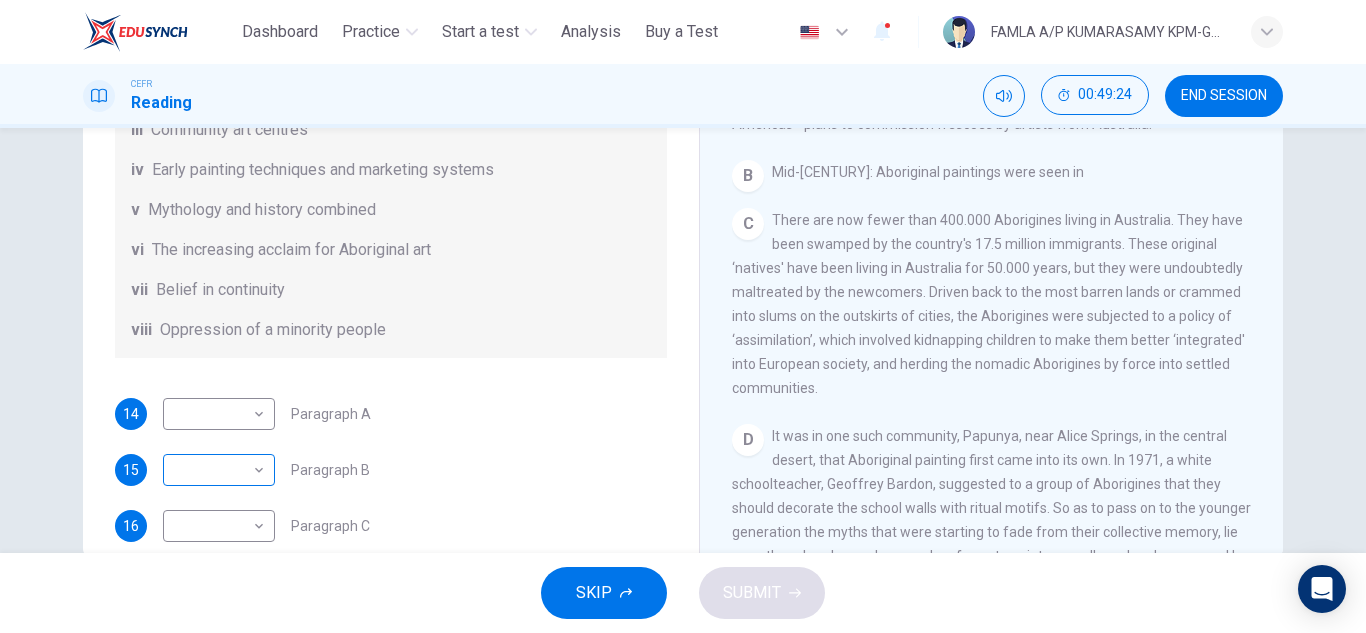 click on "This site uses cookies, as explained in our Privacy Policy. If you agree to the use of cookies, please click the Accept button and continue to browse our site. Privacy Policy Accept Dashboard Practice Start a test Analysis Buy a Test English ​ FAMLA A/P KUMARASAMY KPM-Guru CEFR Reading [TIME] END SESSION Questions 14 - 19 The Reading Passage has eight paragraphs A-H. Choose the most suitable heading for paragraphs A-F from the list of headings below. Write the correct number (i-viii) in the boxes below. List of Headings i Amazing results from a project ii New religious ceremonies iii Community art centres iv Early painting techniques and marketing systems v Mythology and history combined vi The increasing acclaim for Aboriginal art vii Belief in continuity viii Oppression of a minority people 14 ​ ​ Paragraph A 15 ​ ​ Paragraph B 16 ​ ​ Paragraph C 17 ​ ​ Paragraph D 18 ​ ​ Paragraph E 19 ​ ​ Paragraph F Painters of Time CLICK TO ZOOM Click to Zoom A B C D E F G H SKIP" at bounding box center (683, 316) 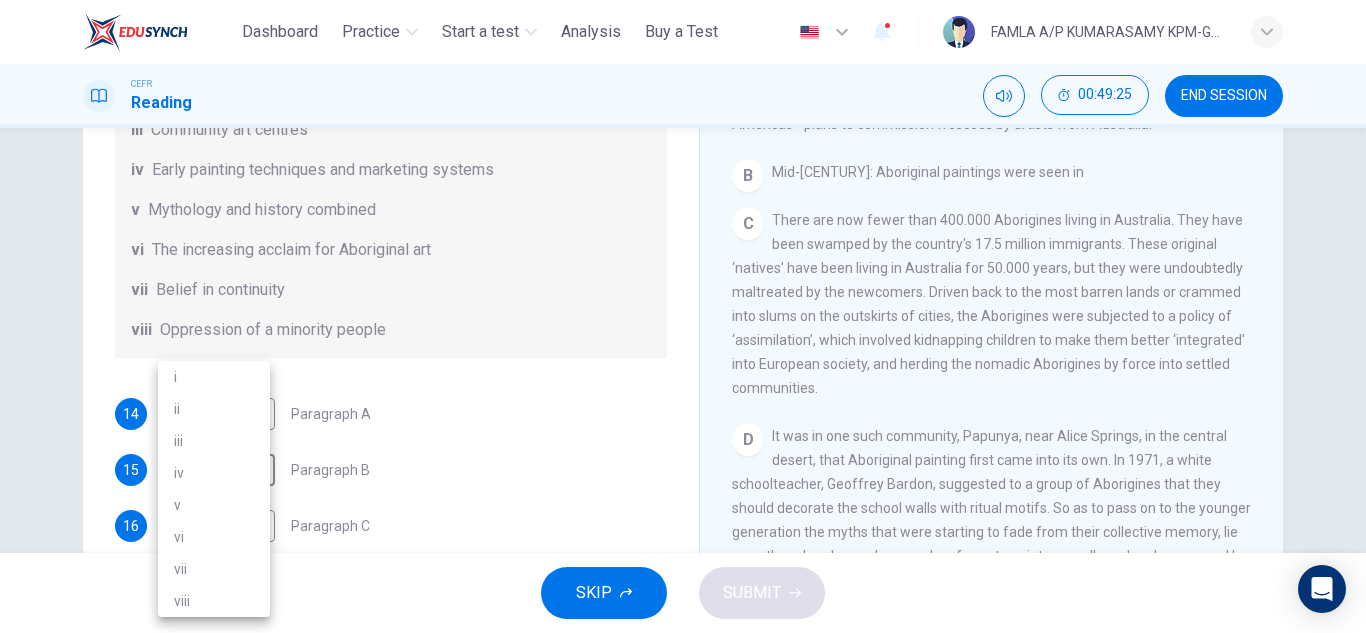 click on "v" at bounding box center (214, 505) 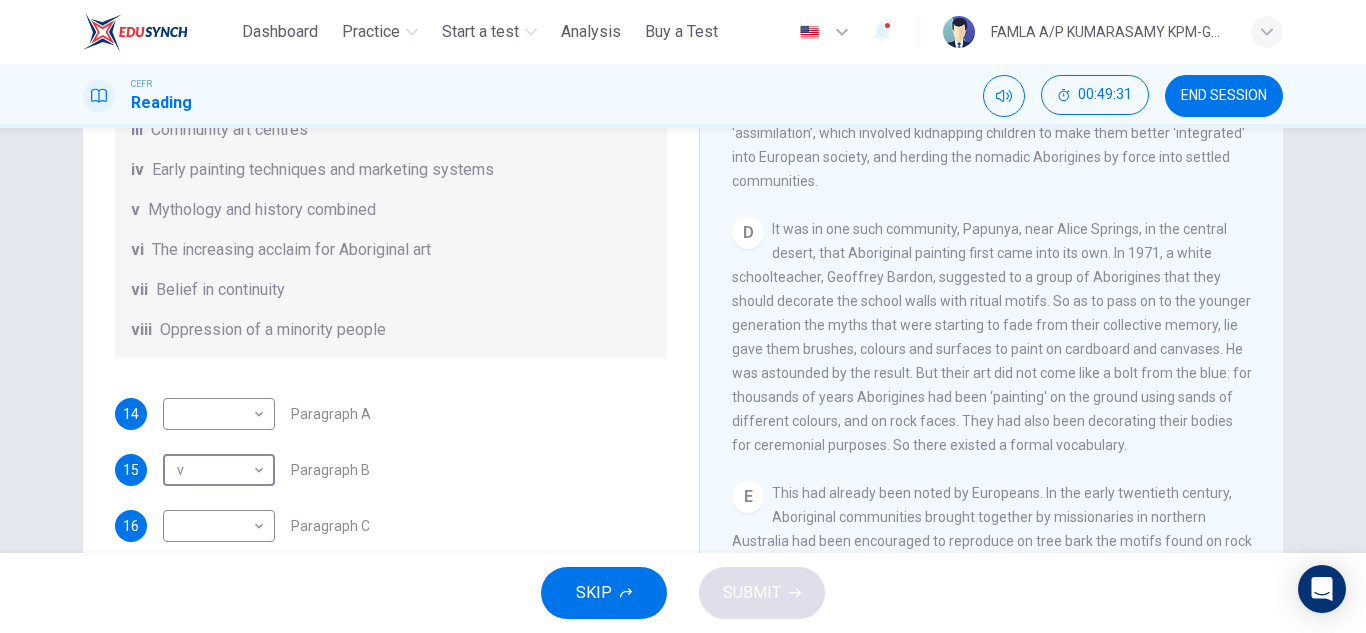 scroll, scrollTop: 602, scrollLeft: 0, axis: vertical 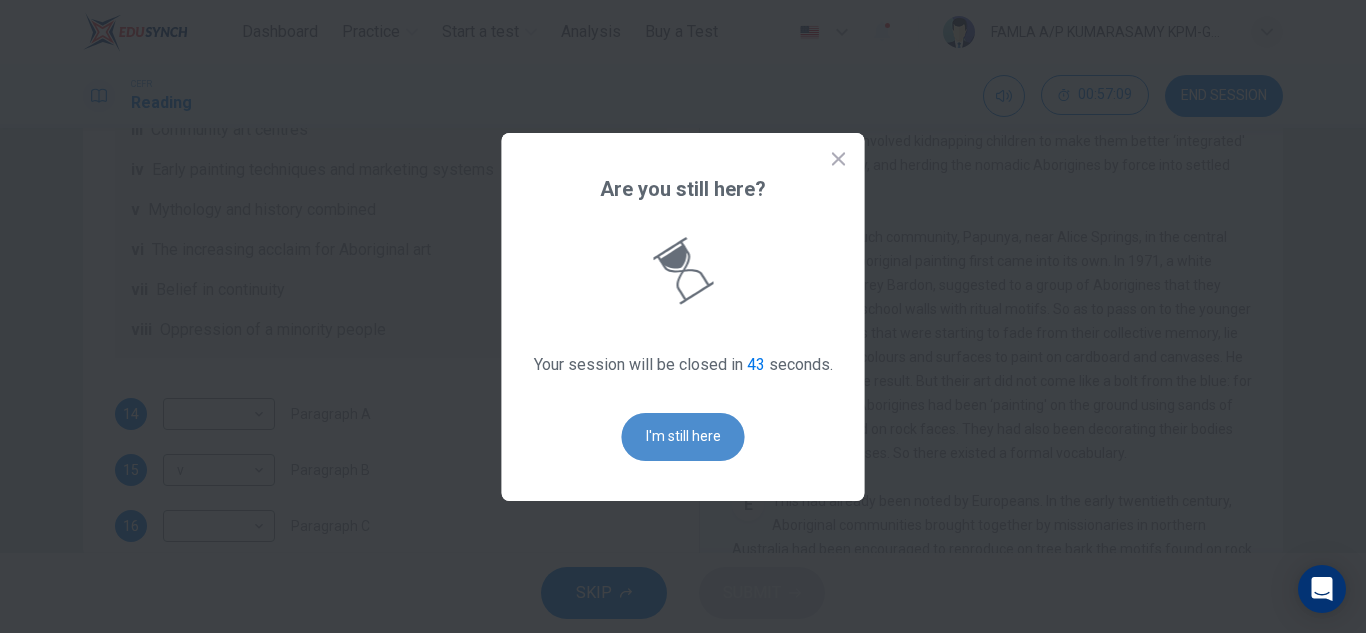 click on "I'm still here" at bounding box center (683, 437) 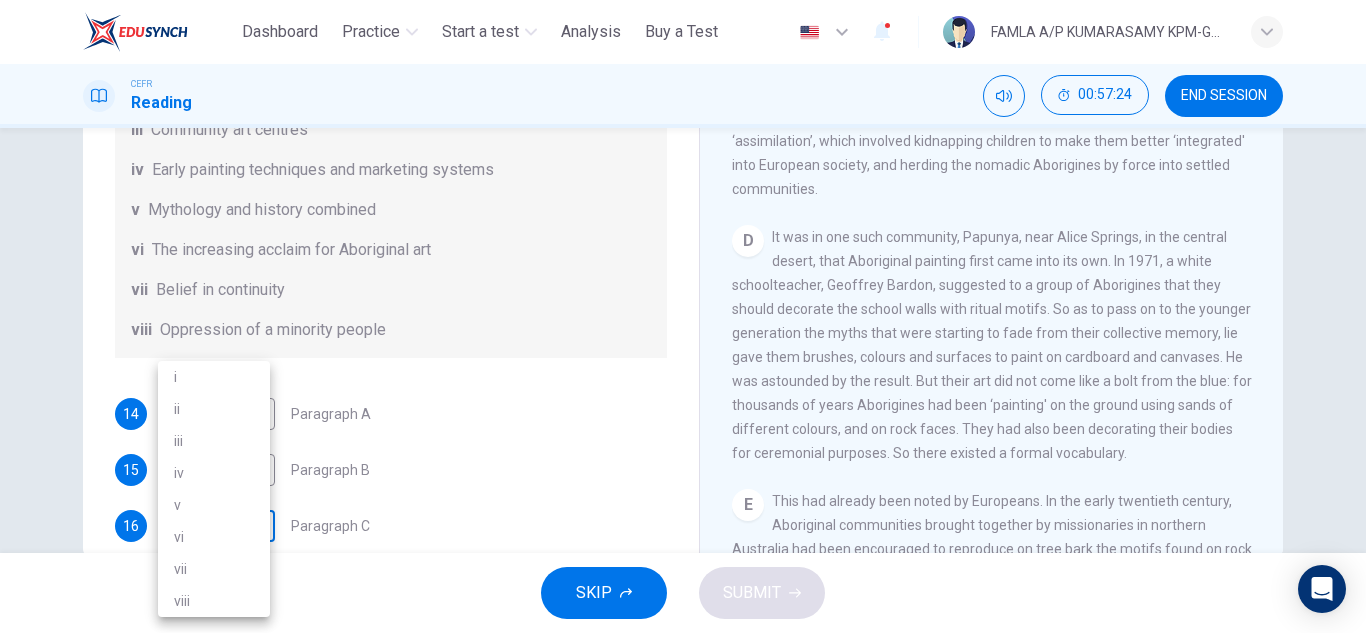 scroll, scrollTop: 308, scrollLeft: 0, axis: vertical 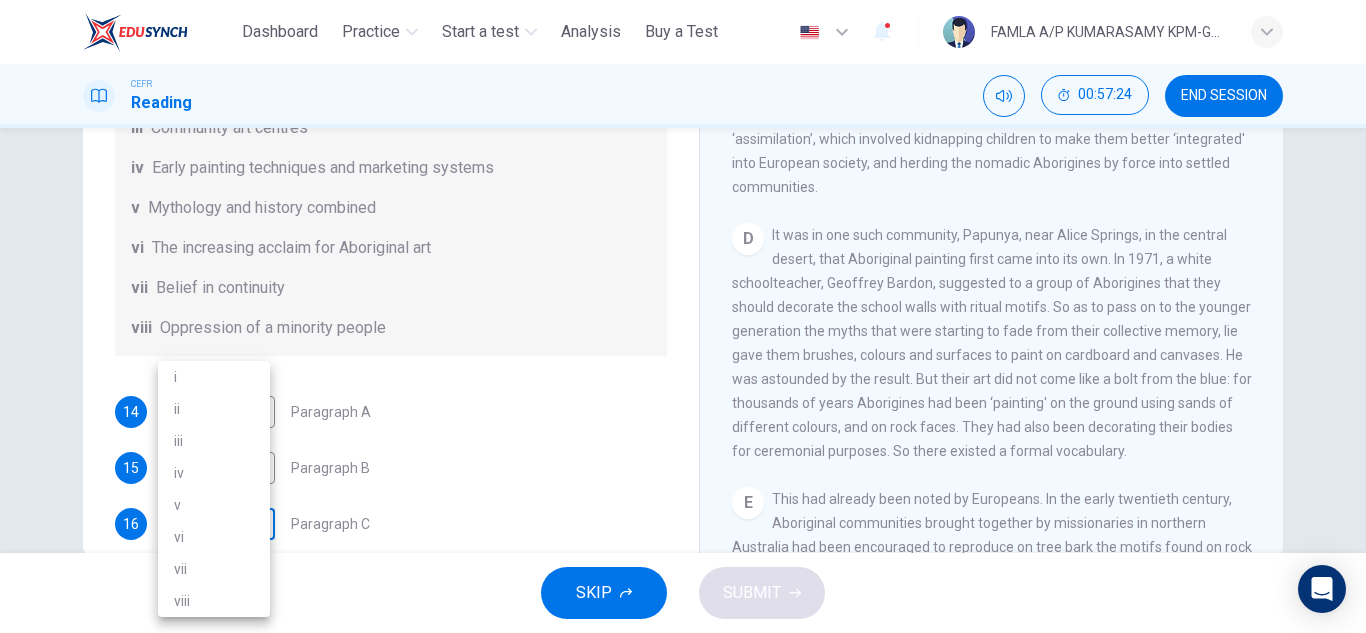 click on "This site uses cookies, as explained in our  Privacy Policy . If you agree to the use of cookies, please click the Accept button and continue to browse our site.   Privacy Policy Accept Dashboard Practice Start a test Analysis Buy a Test English ** ​ FAMLA A/P [LAST NAME] KPM-Guru CEFR Reading 00:57:24 END SESSION Questions 14 - 19 The Reading Passage has eight paragraphs  A-H .
Choose the most suitable heading for paragraphs  A-F  from the list of headings below.
Write the correct number (i-viii) in the boxes below. List of Headings i Amazing results from a project ii New religious ceremonies iii Community art centres iv Early painting techniques and marketing systems v Mythology and history combined vi The increasing acclaim for Aboriginal art vii Belief in continuity viii Oppression of a minority people 14 ​ ​ Paragraph A 15 v * ​ Paragraph B 16 ​ ​ Paragraph C 17 ​ ​ Paragraph D 18 ​ ​ Paragraph E 19 ​ ​ Paragraph F Painters of Time CLICK TO ZOOM Click to Zoom A B C D E F G H" at bounding box center (683, 316) 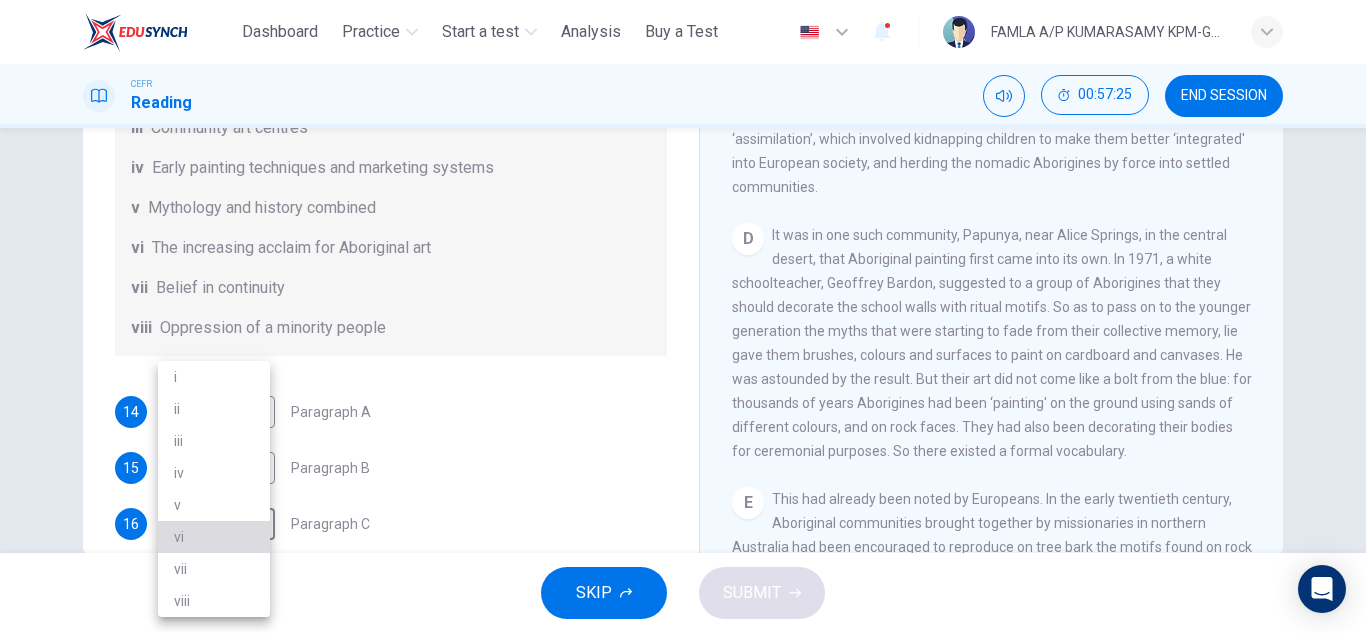 click on "vi" at bounding box center (214, 537) 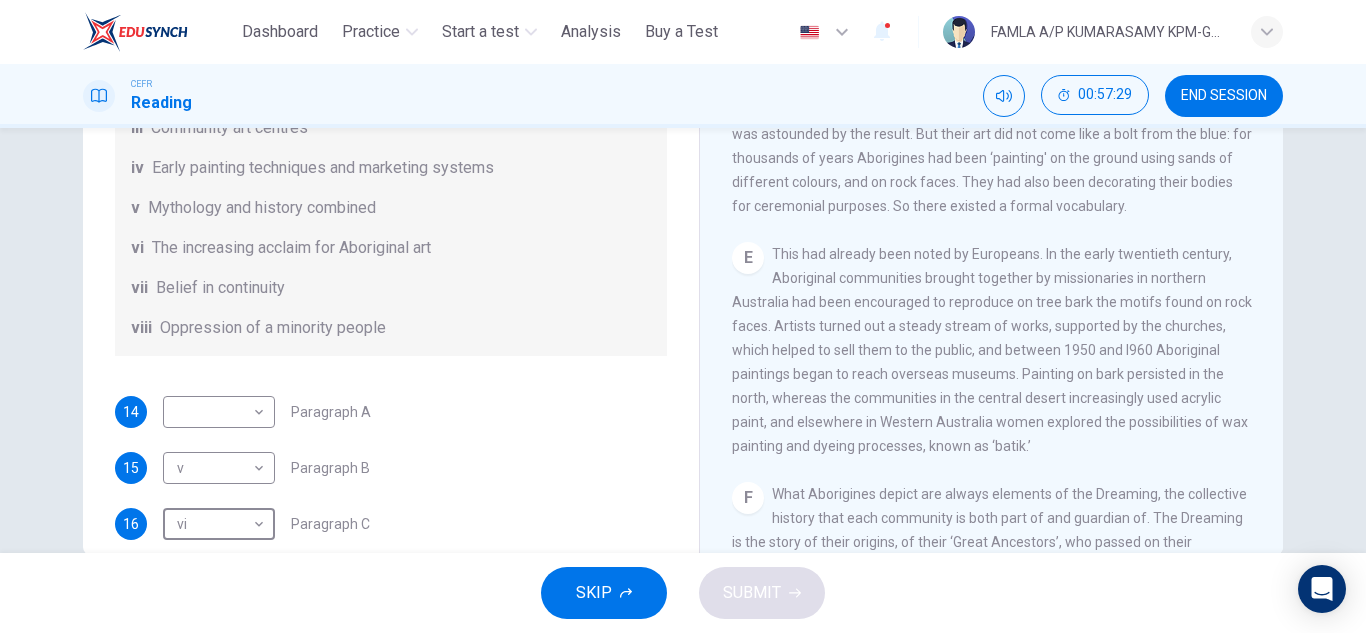 scroll, scrollTop: 851, scrollLeft: 0, axis: vertical 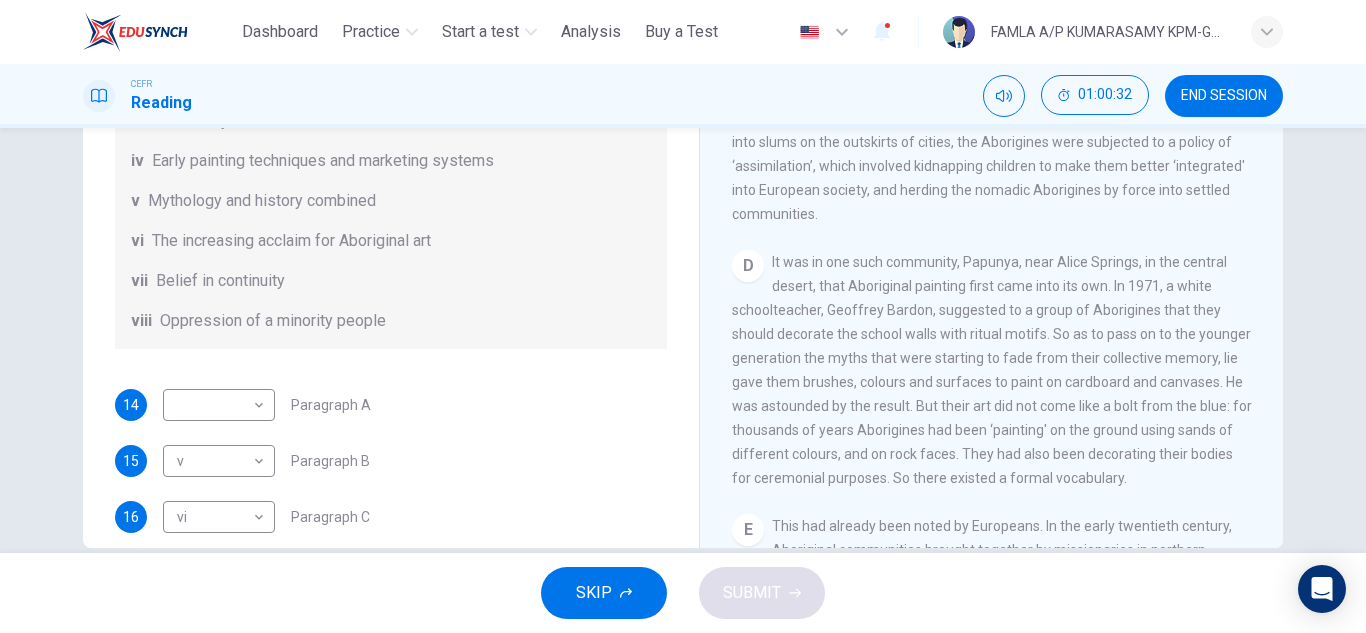 drag, startPoint x: 667, startPoint y: 196, endPoint x: 676, endPoint y: 240, distance: 44.911022 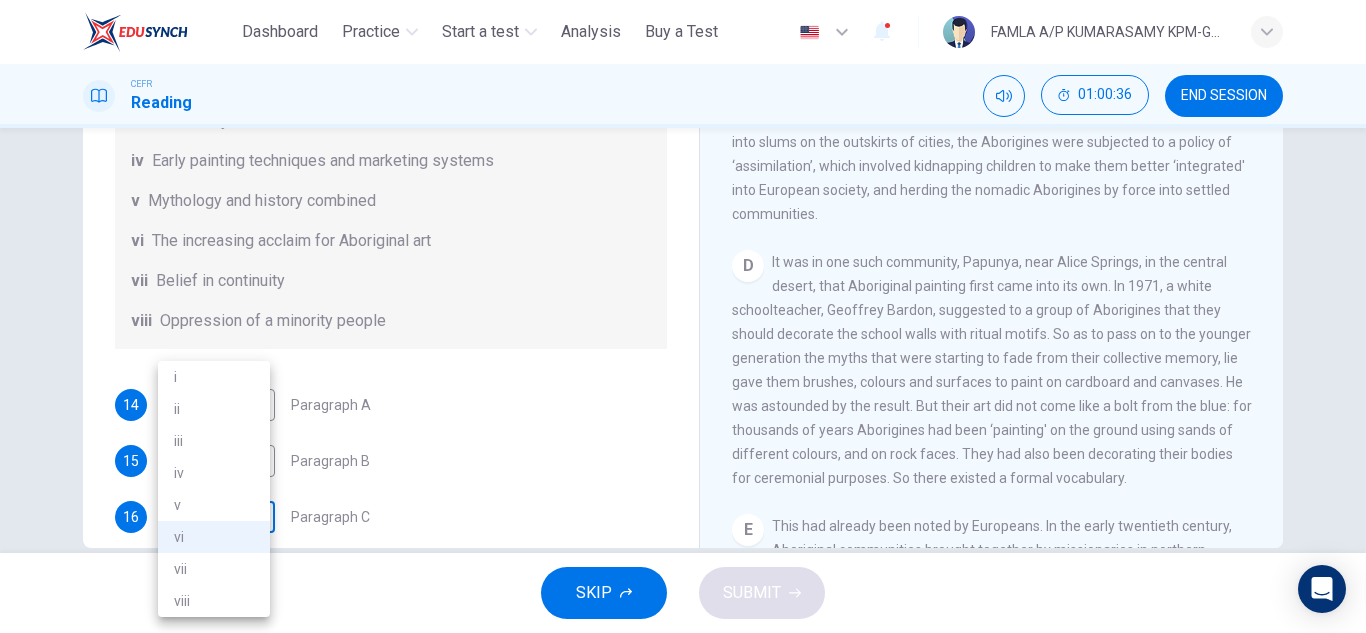 click on "This site uses cookies, as explained in our Privacy Policy. If you agree to the use of cookies, please click the Accept button and continue to browse our site. Privacy Policy Accept Dashboard Practice Start a test Analysis Buy a Test English ​ FAMLA A/P KUMARASAMY KPM-Guru CEFR Reading [TIME] END SESSION Questions 14 - 19 The Reading Passage has eight paragraphs A-H. Choose the most suitable heading for paragraphs A-F from the list of headings below. Write the correct number (i-viii) in the boxes below. List of Headings i Amazing results from a project ii New religious ceremonies iii Community art centres iv Early painting techniques and marketing systems v Mythology and history combined vi The increasing acclaim for Aboriginal art vii Belief in continuity viii Oppression of a minority people 14 ​ ​ Paragraph A 15 v * ​ Paragraph B 16 vi ** ​ Paragraph C 17 ​ ​ Paragraph D 18 ​ ​ Paragraph E 19 ​ ​ Paragraph F Painters of Time CLICK TO ZOOM Click to Zoom A B C D E F G H" at bounding box center [683, 316] 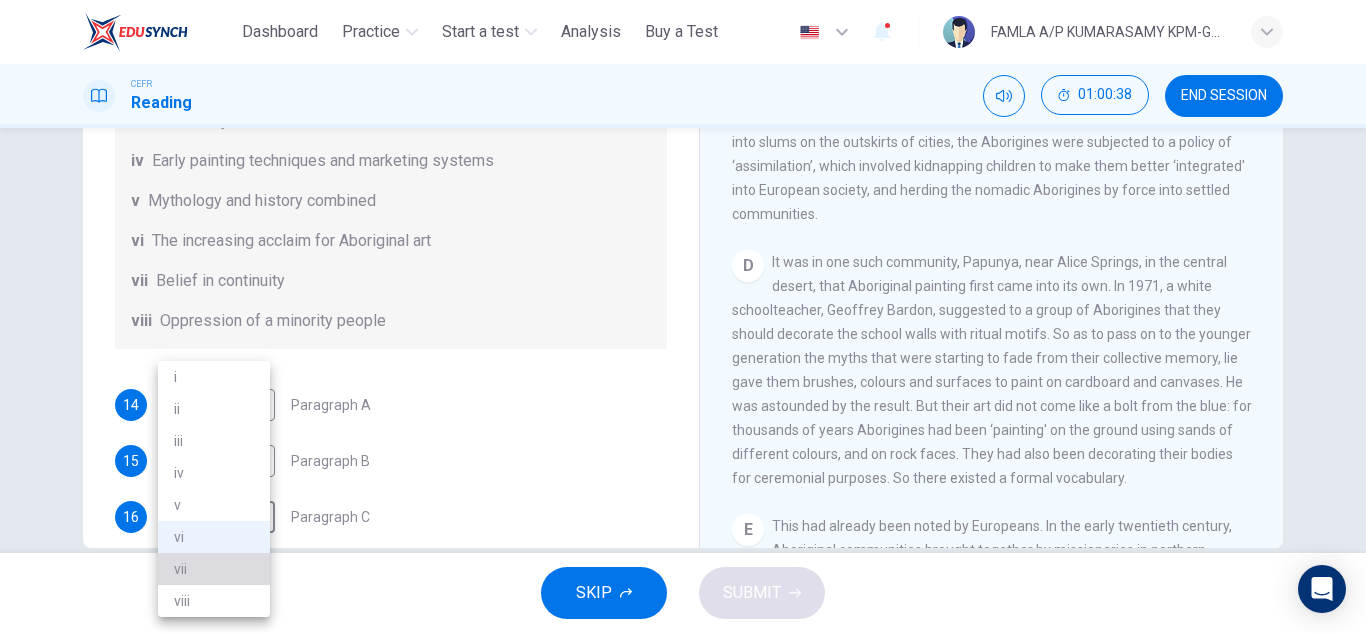 click on "vii" at bounding box center (214, 569) 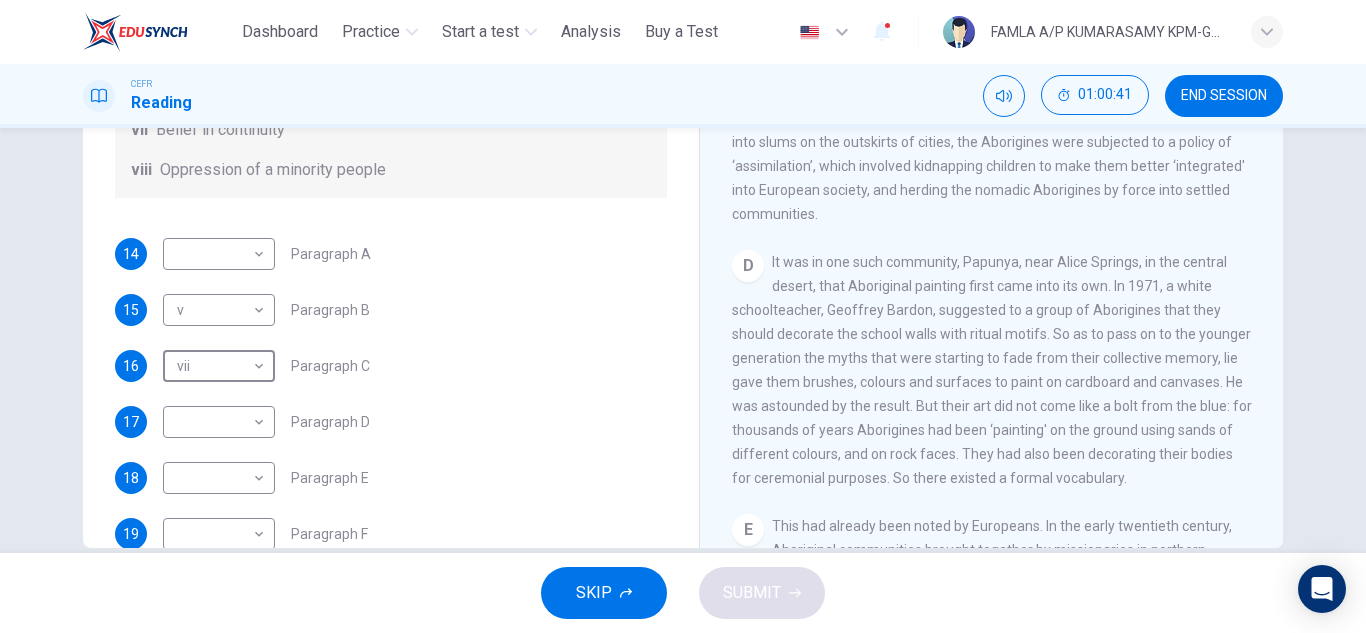 scroll, scrollTop: 316, scrollLeft: 0, axis: vertical 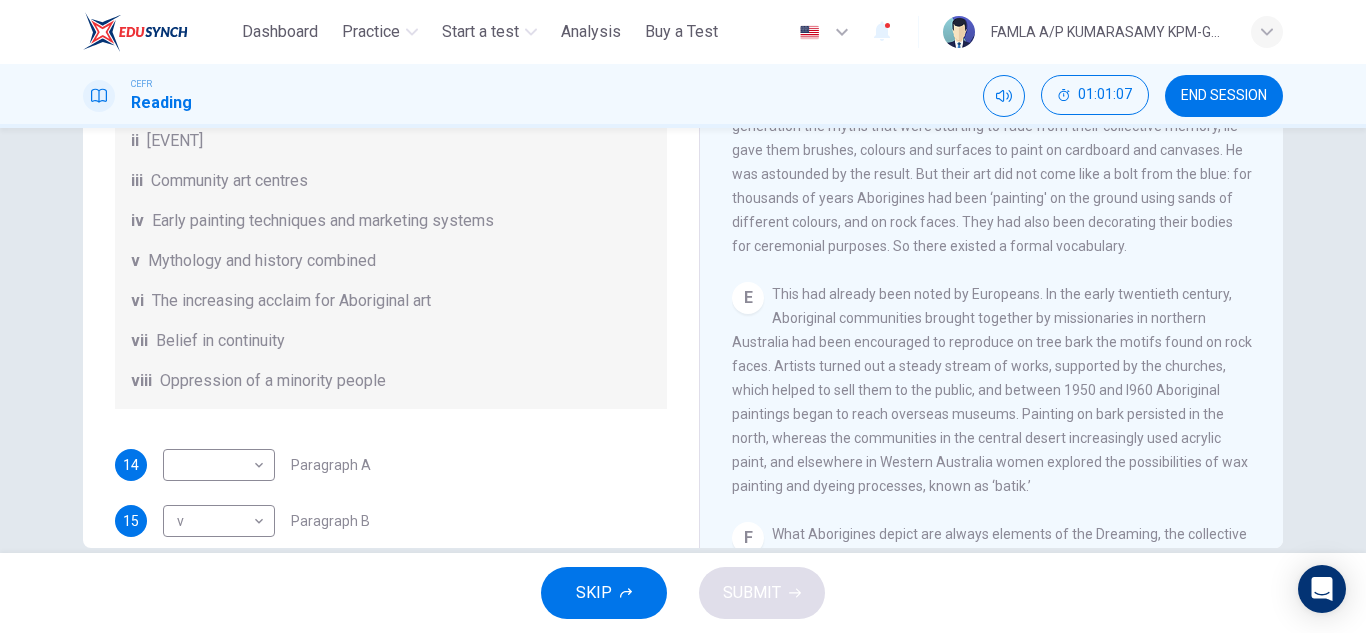 click on "Questions 14 - 19 The Reading Passage has eight paragraphs  A-H .
Choose the most suitable heading for paragraphs  A-F  from the list of headings below.
Write the correct number (i-viii) in the boxes below. List of Headings i Amazing results from a project ii New religious ceremonies iii Community art centres iv Early painting techniques and marketing systems v Mythology and history combined vi The increasing acclaim for Aboriginal art vii Belief in continuity viii Oppression of a minority people 14 ​ ​ Paragraph A 15 v * ​ Paragraph B 16 vii *** ​ Paragraph C 17 ​ ​ Paragraph D 18 ​ ​ Paragraph E 19 ​ ​ Paragraph F Painters of Time CLICK TO ZOOM Click to Zoom A B C D E F G H Nowadays, each community is organised as a cooperative and draws on the services of an art adviser, a government-employed agent who provides the artists with materials, deals with galleries and museums and redistributes the proceeds from sales among the artists." at bounding box center [683, 200] 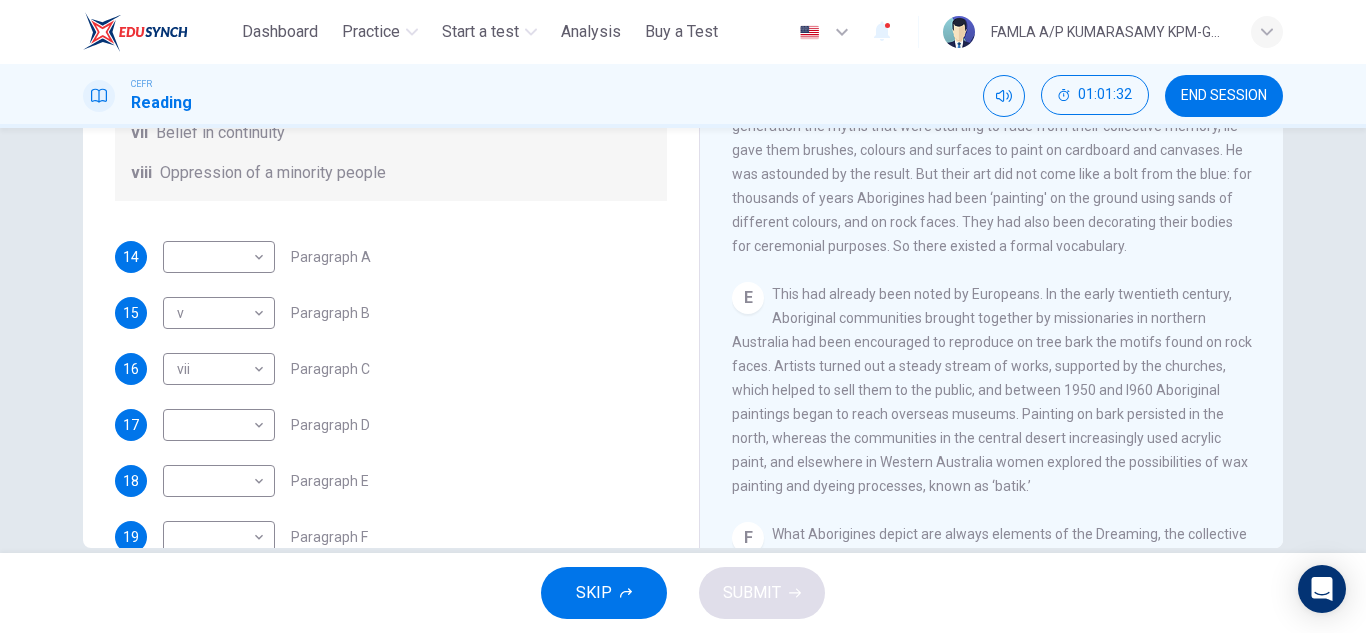 scroll, scrollTop: 317, scrollLeft: 0, axis: vertical 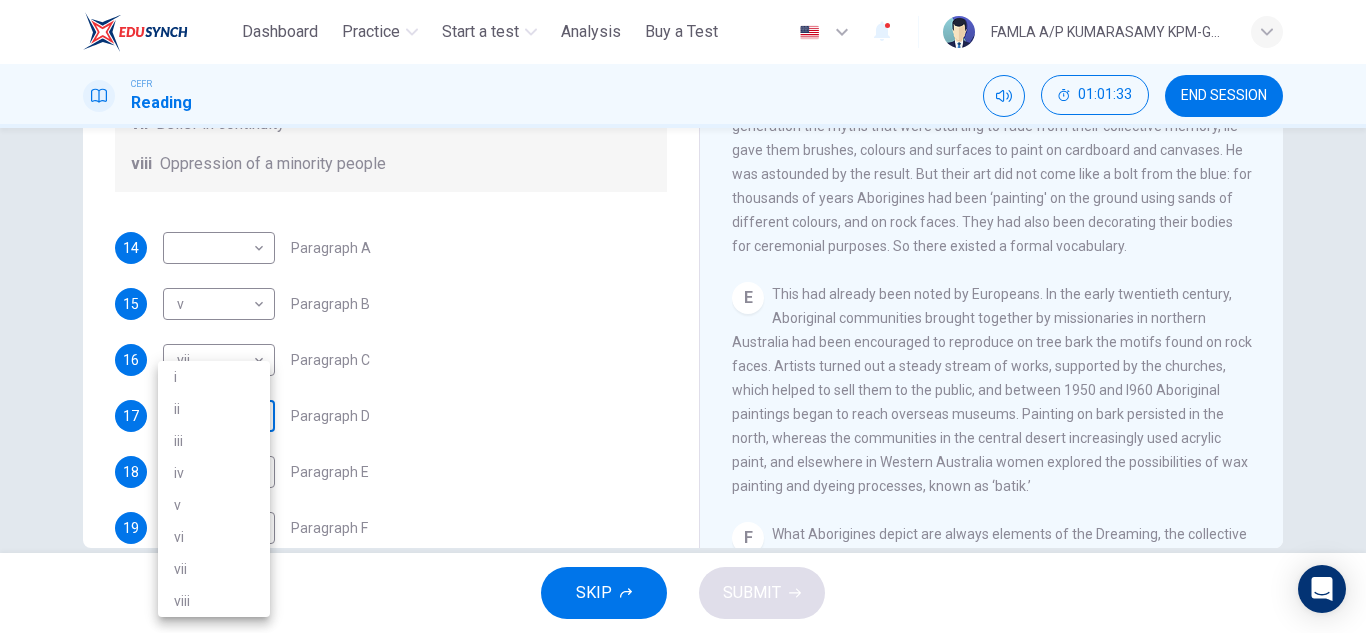 click on "This site uses cookies, as explained in our  Privacy Policy . If you agree to the use of cookies, please click the Accept button and continue to browse our site.   Privacy Policy Accept Dashboard Practice Start a test Analysis Buy a Test English ** ​ FAMLA A/P [LAST NAME] KPM-Guru CEFR Reading 01:01:33 END SESSION Questions 14 - 19 The Reading Passage has eight paragraphs  A-H .
Choose the most suitable heading for paragraphs  A-F  from the list of headings below.
Write the correct number (i-viii) in the boxes below. List of Headings i Amazing results from a project ii New religious ceremonies iii Community art centres iv Early painting techniques and marketing systems v Mythology and history combined vi The increasing acclaim for Aboriginal art vii Belief in continuity viii Oppression of a minority people 14 ​ ​ Paragraph A 15 v * ​ Paragraph B 16 vii *** ​ Paragraph C 17 ​ ​ Paragraph D 18 ​ ​ Paragraph E 19 ​ ​ Paragraph F Painters of Time CLICK TO ZOOM Click to Zoom A B C D E F G H" at bounding box center [683, 316] 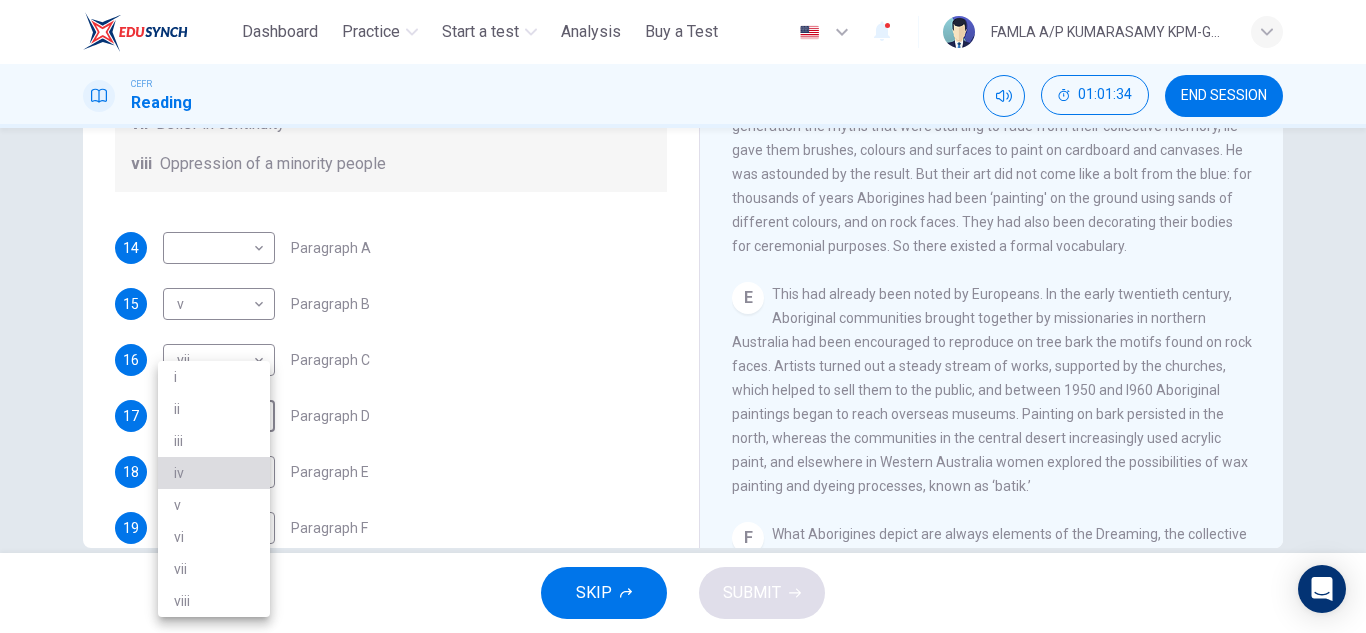 click on "iv" at bounding box center (214, 473) 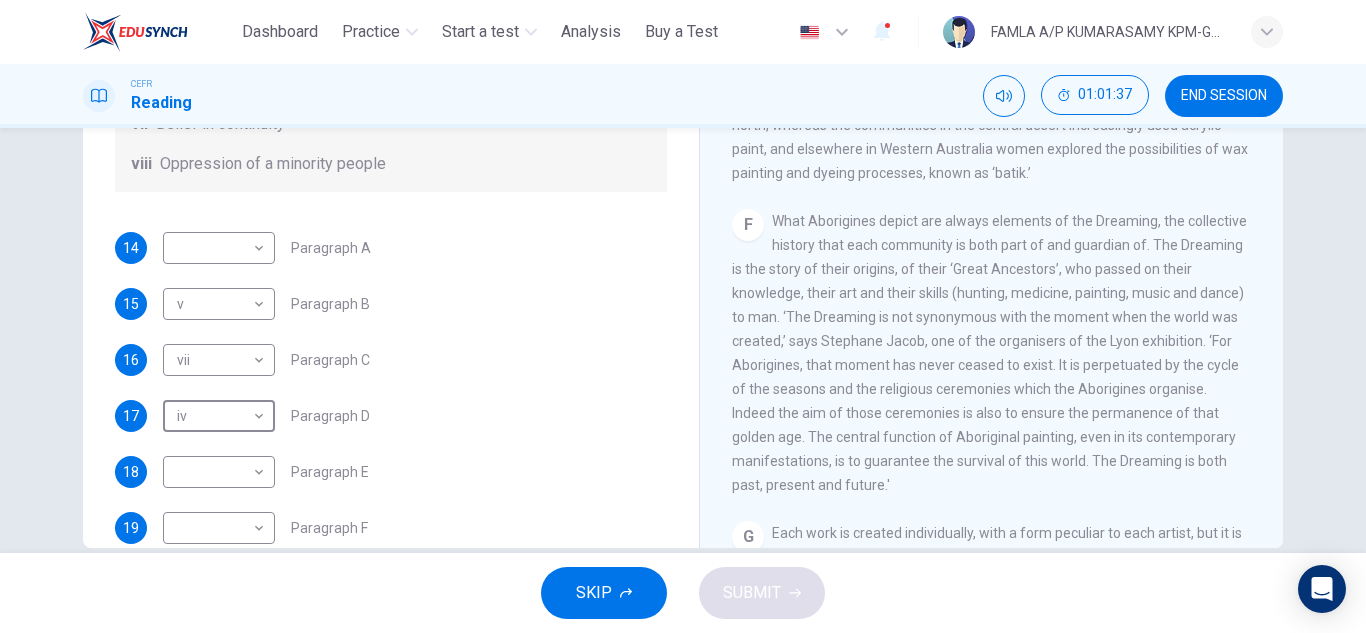 scroll, scrollTop: 1122, scrollLeft: 0, axis: vertical 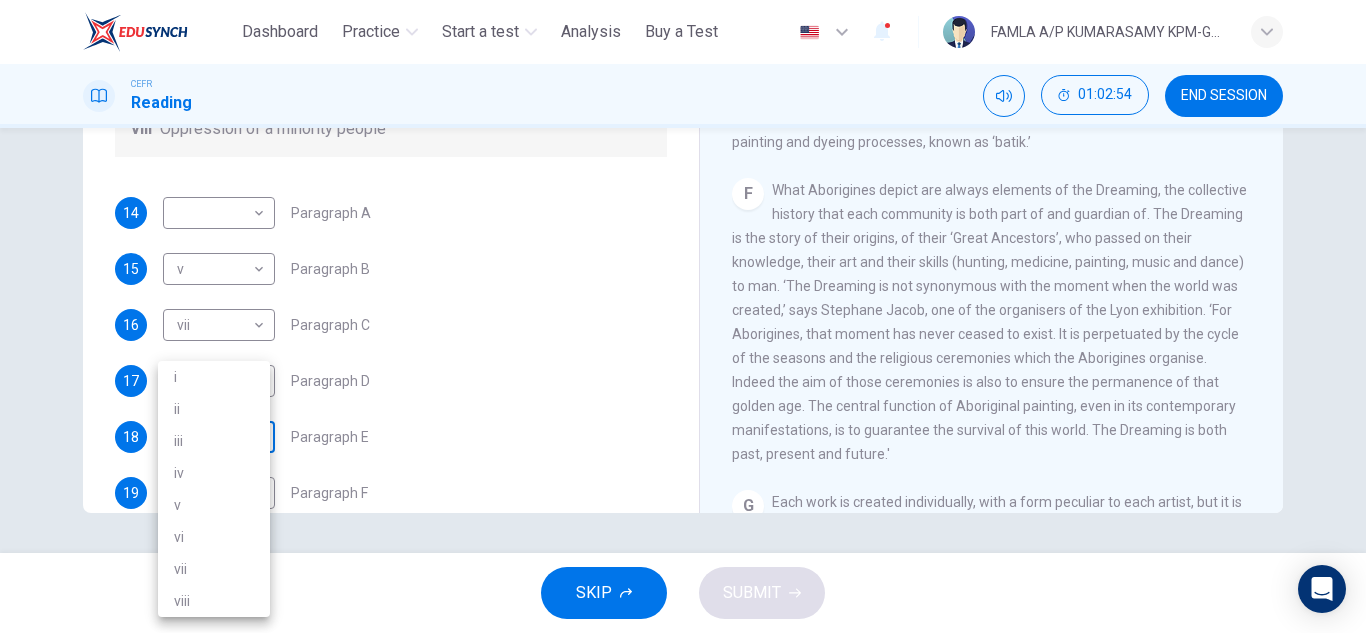 click on "This site uses cookies, as explained in our Privacy Policy. If you agree to the use of cookies, please click the Accept button and continue to browse our site. Privacy Policy Accept Dashboard Practice Start a test Analysis Buy a Test English ​ FAMLA A/P KUMARASAMY KPM-Guru CEFR Reading [TIME] END SESSION Questions 14 - 19 The Reading Passage has eight paragraphs A-H. Choose the most suitable heading for paragraphs A-F from the list of headings below. Write the correct number (i-viii) in the boxes below. List of Headings i Amazing results from a project ii New religious ceremonies iii Community art centres iv Early painting techniques and marketing systems v Mythology and history combined vi The increasing acclaim for Aboriginal art vii Belief in continuity viii Oppression of a minority people 14 ​ ​ Paragraph A 15 v * ​ Paragraph B 16 vii *** ​ Paragraph C 17 iv ** ​ Paragraph D 18 ​ ​ Paragraph E 19 ​ ​ Paragraph F Painters of Time CLICK TO ZOOM Click to Zoom A B C D E F" at bounding box center (683, 316) 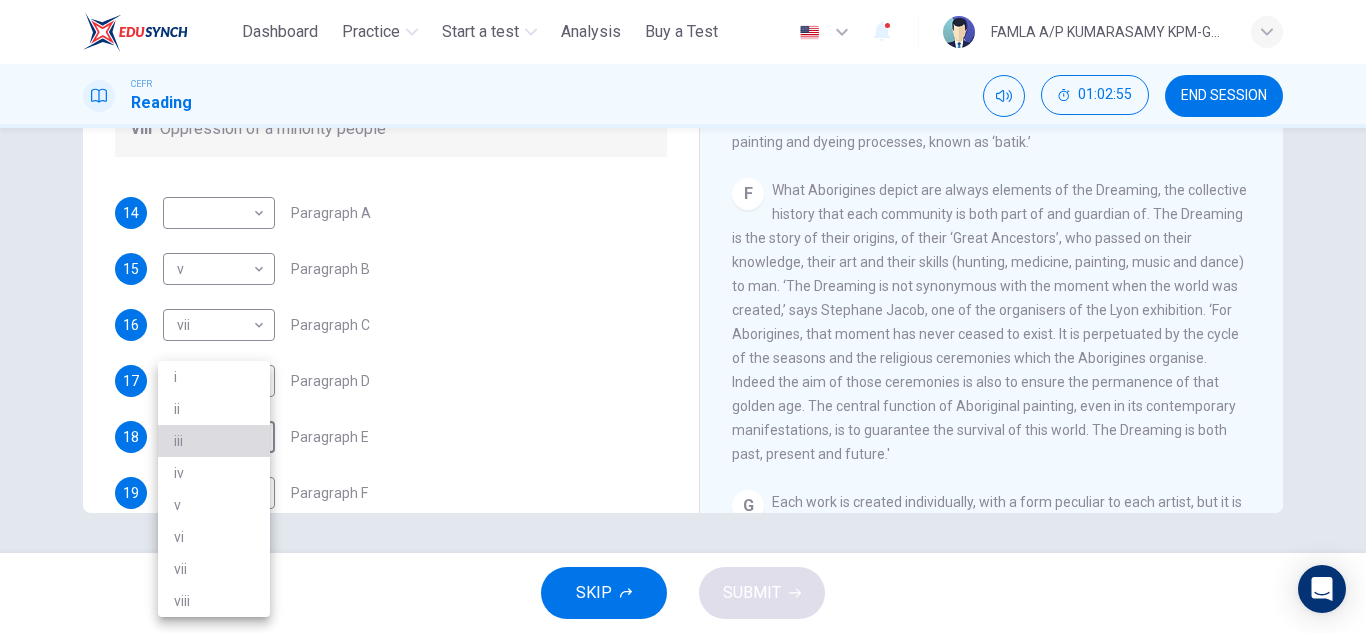 click on "iii" at bounding box center [214, 441] 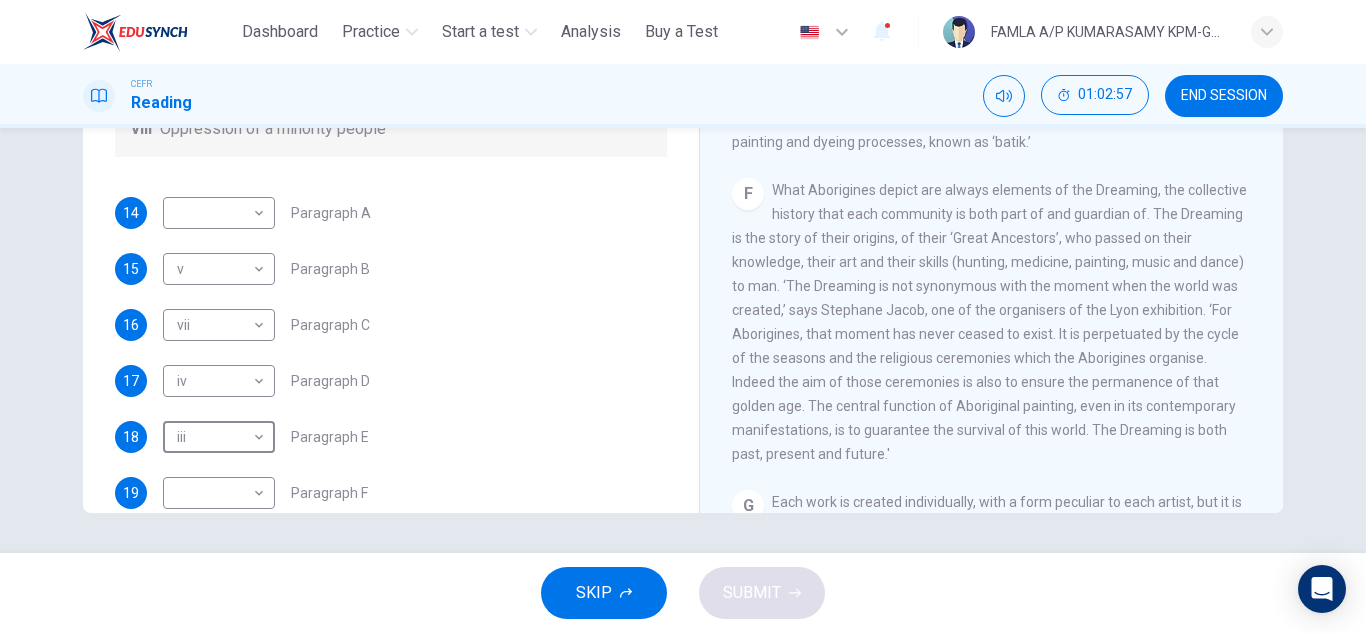 scroll, scrollTop: 353, scrollLeft: 0, axis: vertical 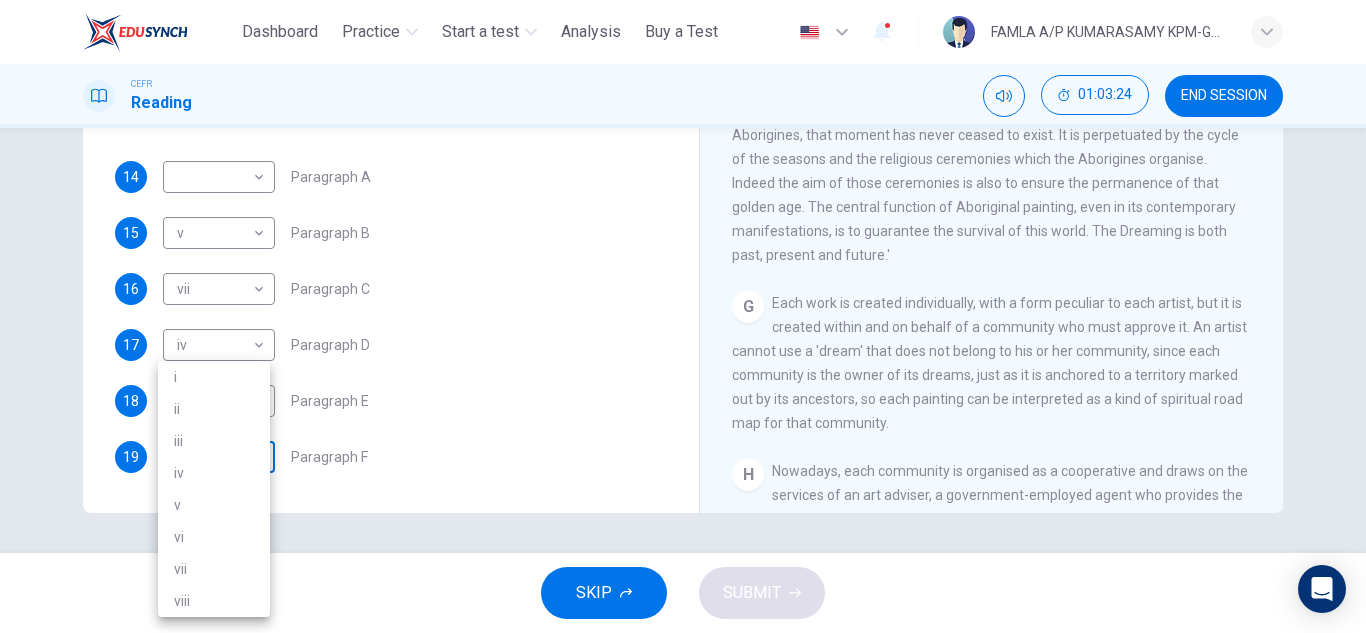 click on "This site uses cookies, as explained in our  Privacy Policy . If you agree to the use of cookies, please click the Accept button and continue to browse our site.   Privacy Policy Accept Dashboard Practice Start a test Analysis Buy a Test English ** ​ FAMLA A/P [LAST NAME] KPM-Guru CEFR Reading 01:03:24 END SESSION Questions 14 - 19 The Reading Passage has eight paragraphs  A-H .
Choose the most suitable heading for paragraphs  A-F  from the list of headings below.
Write the correct number (i-viii) in the boxes below. List of Headings i Amazing results from a project ii New religious ceremonies iii Community art centres iv Early painting techniques and marketing systems v Mythology and history combined vi The increasing acclaim for Aboriginal art vii Belief in continuity viii Oppression of a minority people 14 ​ ​ Paragraph A 15 v * ​ Paragraph B 16 vii *** ​ Paragraph C 17 ​ ​ Paragraph D 18 ​ ​ Paragraph E 19 ​ ​ Paragraph F Painters of Time CLICK TO ZOOM Click to Zoom A B C D E F G H" at bounding box center [683, 316] 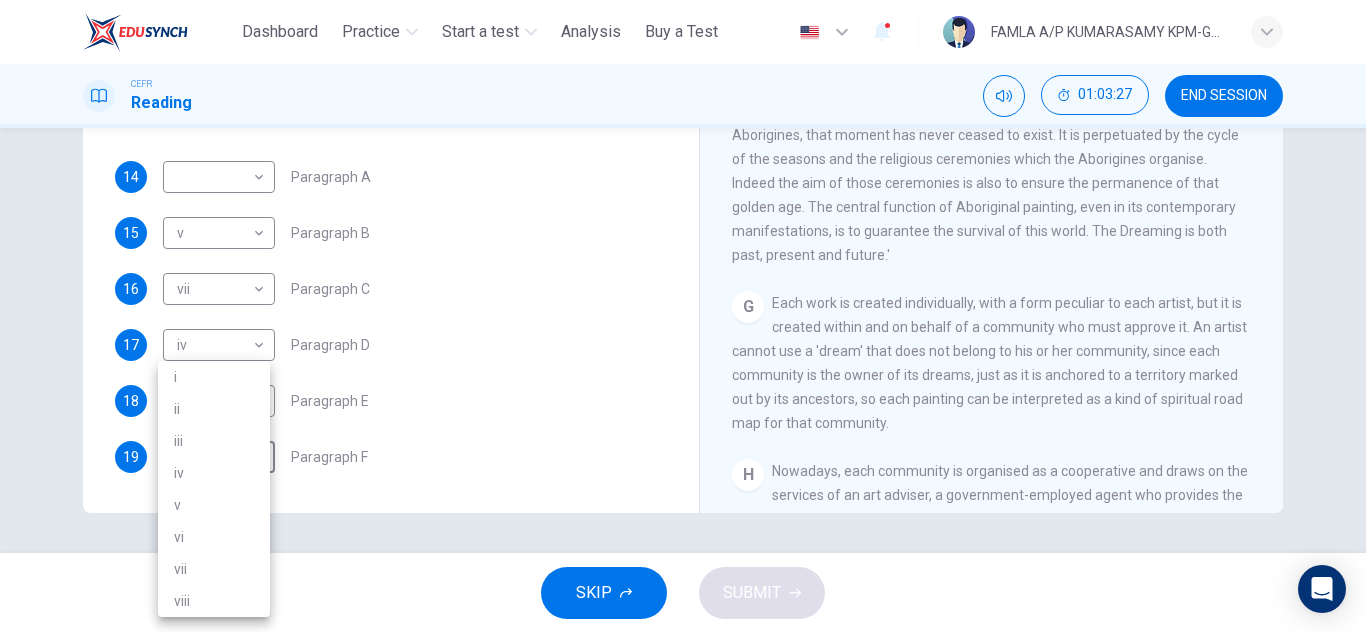 drag, startPoint x: 1364, startPoint y: 451, endPoint x: 1365, endPoint y: 370, distance: 81.00617 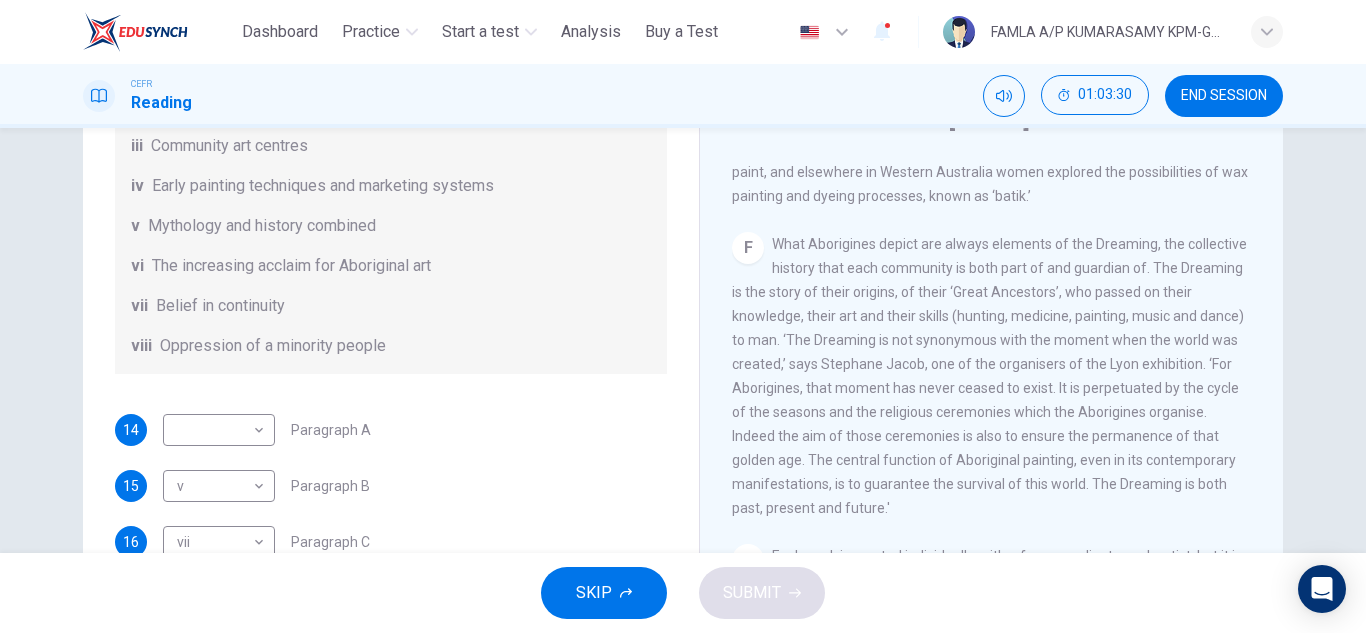 scroll, scrollTop: 350, scrollLeft: 0, axis: vertical 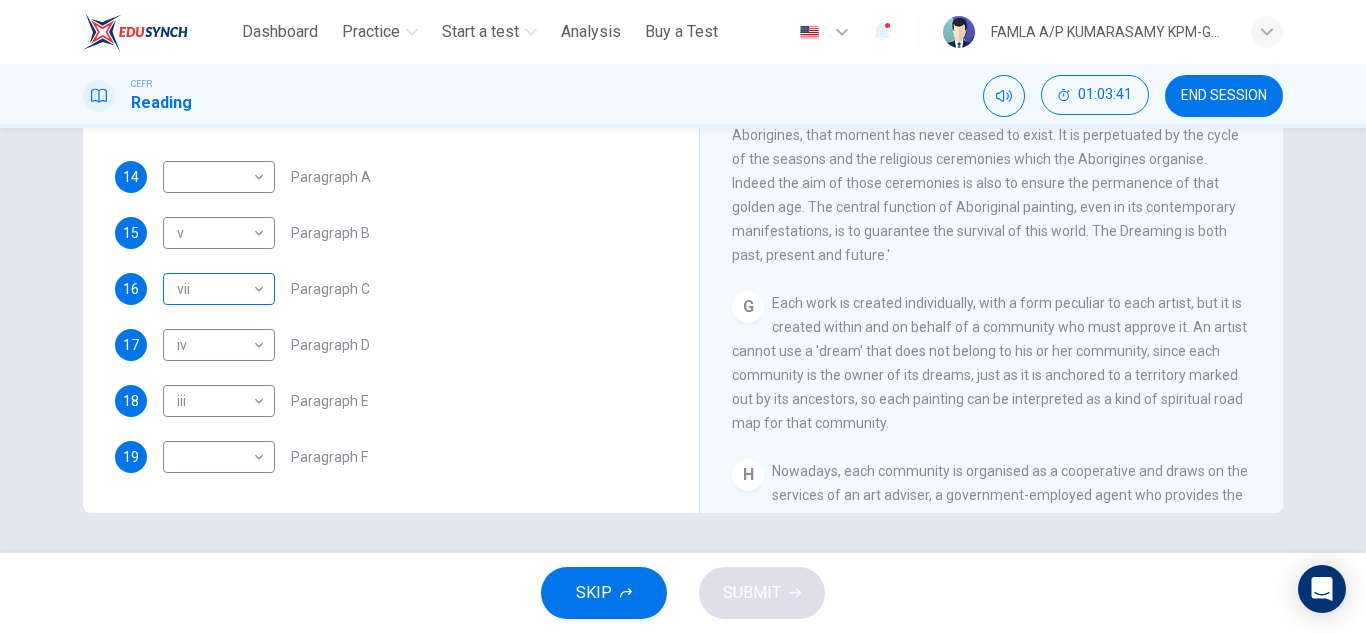 click on "This site uses cookies, as explained in our Privacy Policy. If you agree to the use of cookies, please click the Accept button and continue to browse our site. Privacy Policy Accept Dashboard Practice Start a test Analysis Buy a Test English ​ FAMLA A/P KUMARASAMY KPM-Guru CEFR Reading [TIME] END SESSION Questions 14 - 19 The Reading Passage has eight paragraphs A-H. Choose the most suitable heading for paragraphs A-F from the list of headings below. Write the correct number (i-viii) in the boxes below. List of Headings i Amazing results from a project ii New religious ceremonies iii Community art centres iv Early painting techniques and marketing systems v Mythology and history combined vi The increasing acclaim for Aboriginal art vii Belief in continuity viii Oppression of a minority people 14 ​ ​ Paragraph A 15 v * ​ Paragraph B 16 vii *** ​ Paragraph C 17 iv ** ​ Paragraph D 18 iii *** ​ Paragraph E 19 ​ ​ Paragraph F Painters of Time CLICK TO ZOOM Click to Zoom A B C D E" at bounding box center (683, 316) 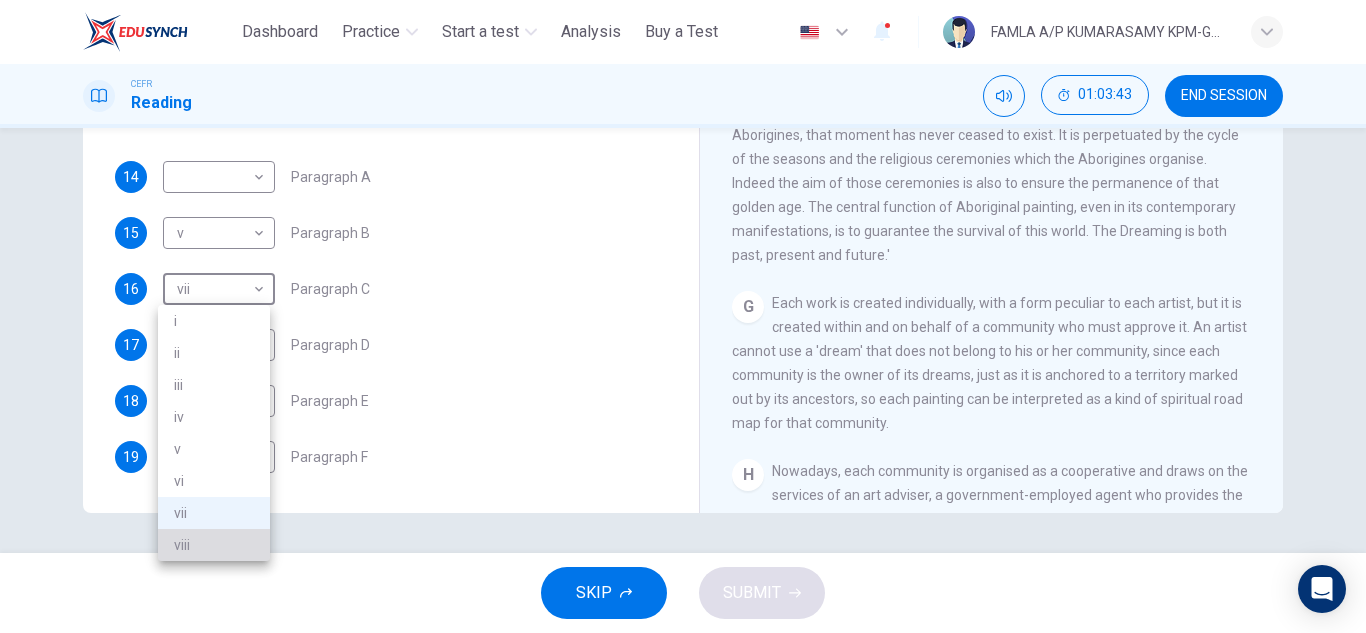 click on "viii" at bounding box center [214, 545] 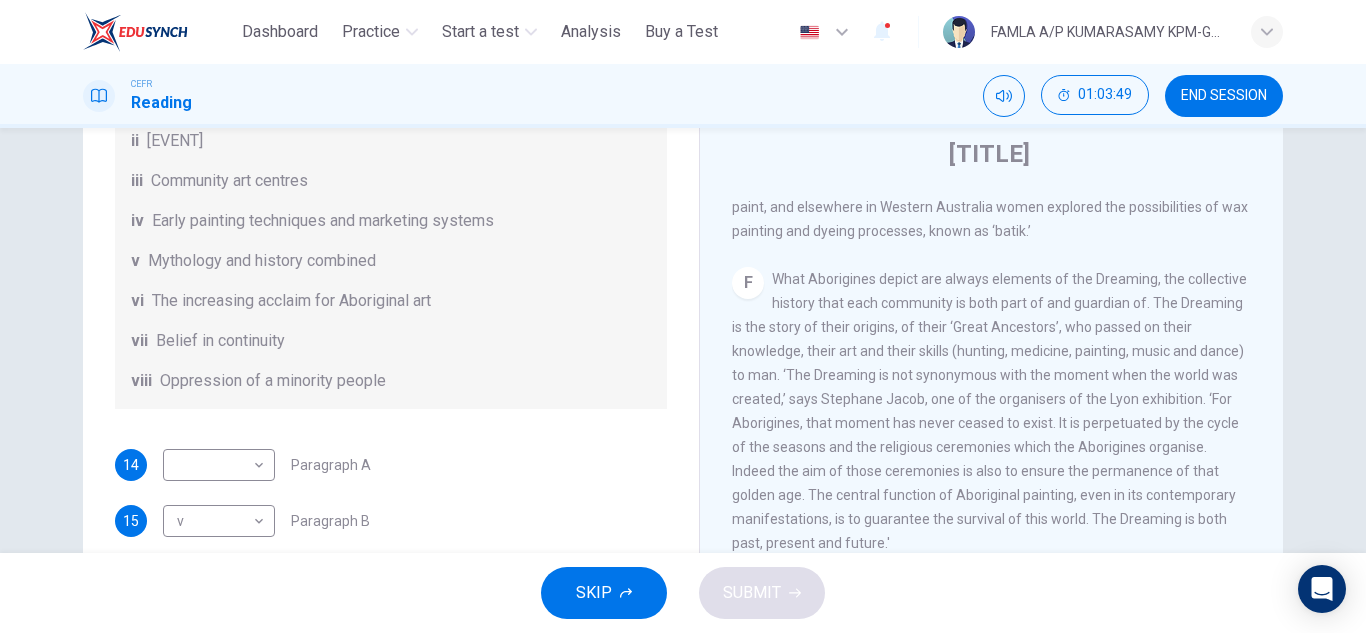 scroll, scrollTop: 350, scrollLeft: 0, axis: vertical 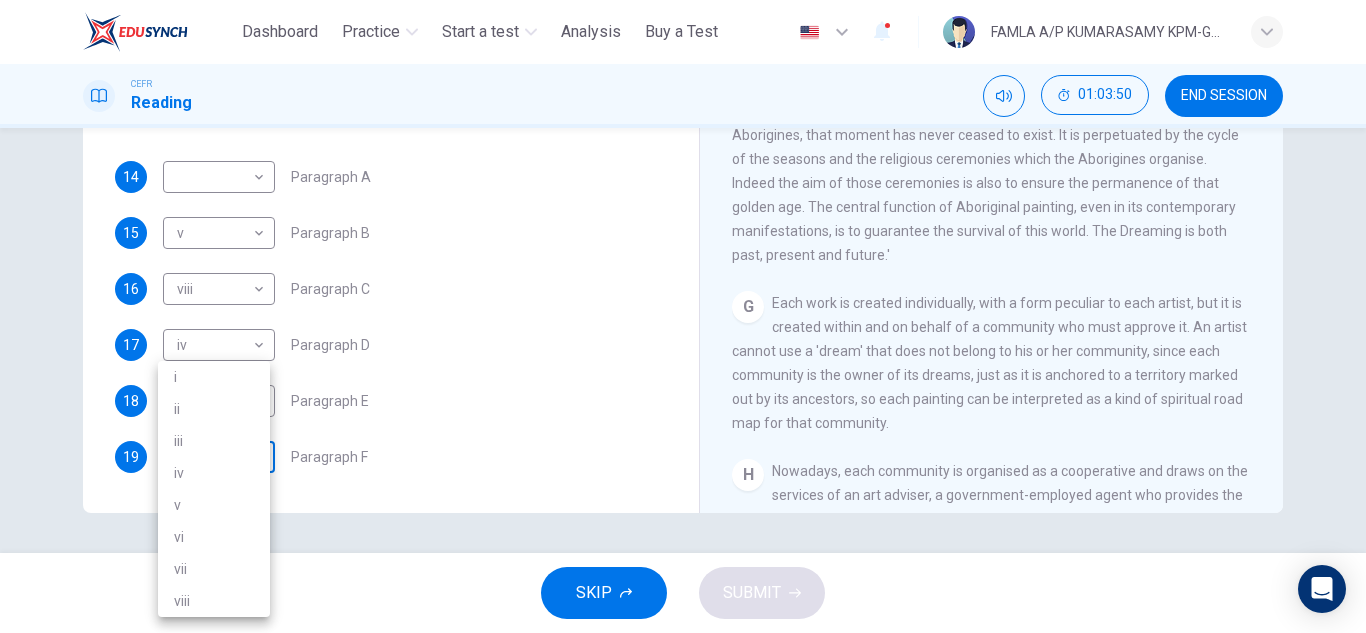 click on "This site uses cookies, as explained in our  Privacy Policy . If you agree to the use of cookies, please click the Accept button and continue to browse our site.   Privacy Policy Accept Dashboard Practice Start a test Analysis Buy a Test English ** ​ FAMLA A/P [LAST NAME] KPM-Guru CEFR Reading 01:03:50 END SESSION Questions 14 - 19 The Reading Passage has eight paragraphs  A-H .
Choose the most suitable heading for paragraphs  A-F  from the list of headings below.
Write the correct number (i-viii) in the boxes below. List of Headings i Amazing results from a project ii New religious ceremonies iii Community art centres iv Early painting techniques and marketing systems v Mythology and history combined vi The increasing acclaim for Aboriginal art vii Belief in continuity viii Oppression of a minority people 14 ​ ​ Paragraph A 15 v * ​ Paragraph B 16 viii **** ​ Paragraph C 17 iv ** ​ Paragraph D 18 iii *** ​ Paragraph E 19 ​ ​ Paragraph F Painters of Time CLICK TO ZOOM Click to Zoom A B C D" at bounding box center (683, 316) 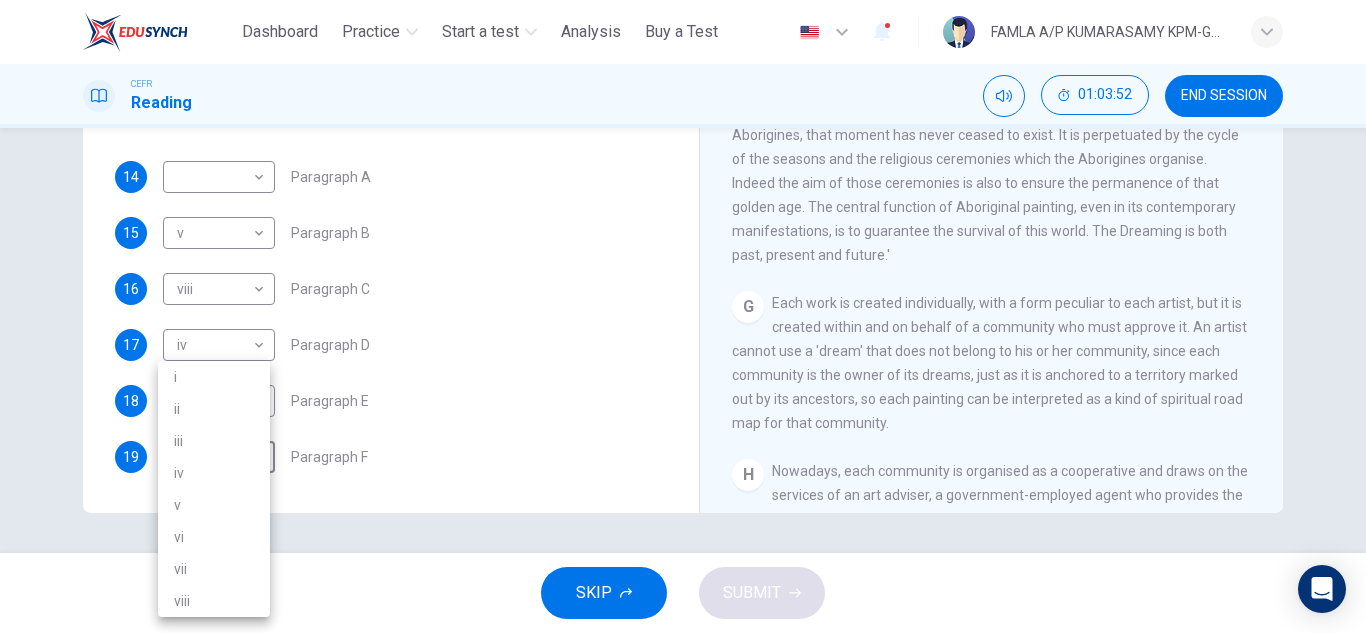 click on "vii" at bounding box center [214, 569] 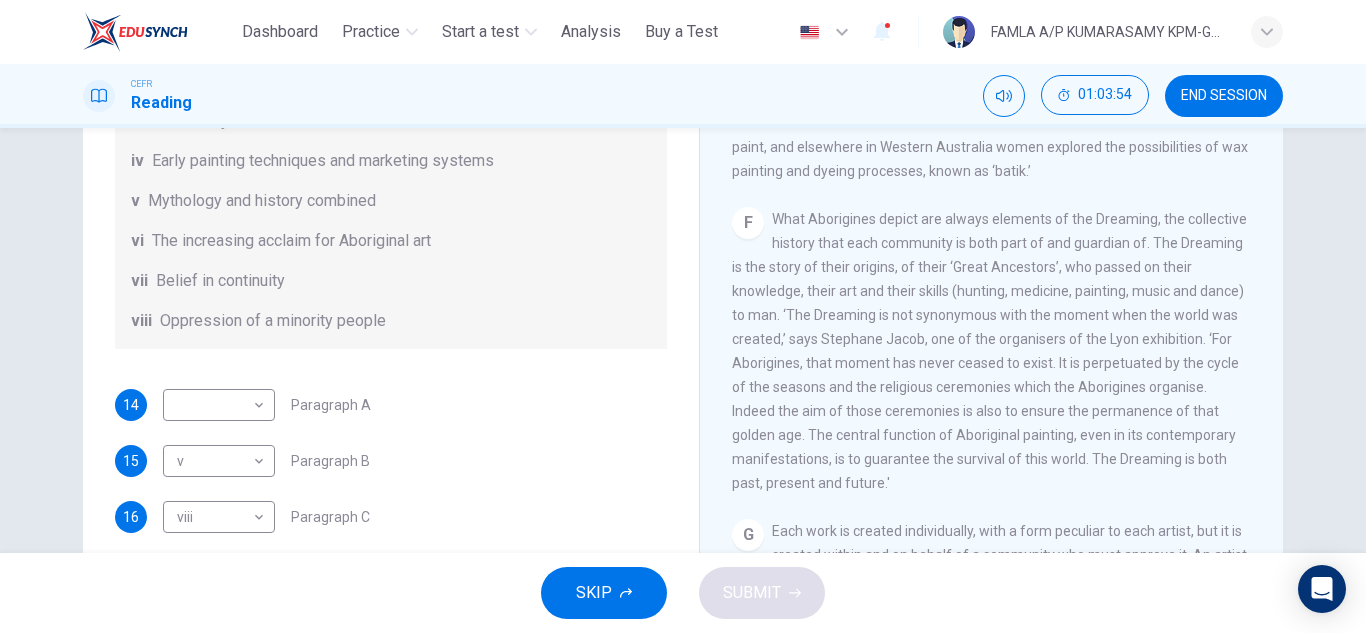 scroll, scrollTop: 120, scrollLeft: 0, axis: vertical 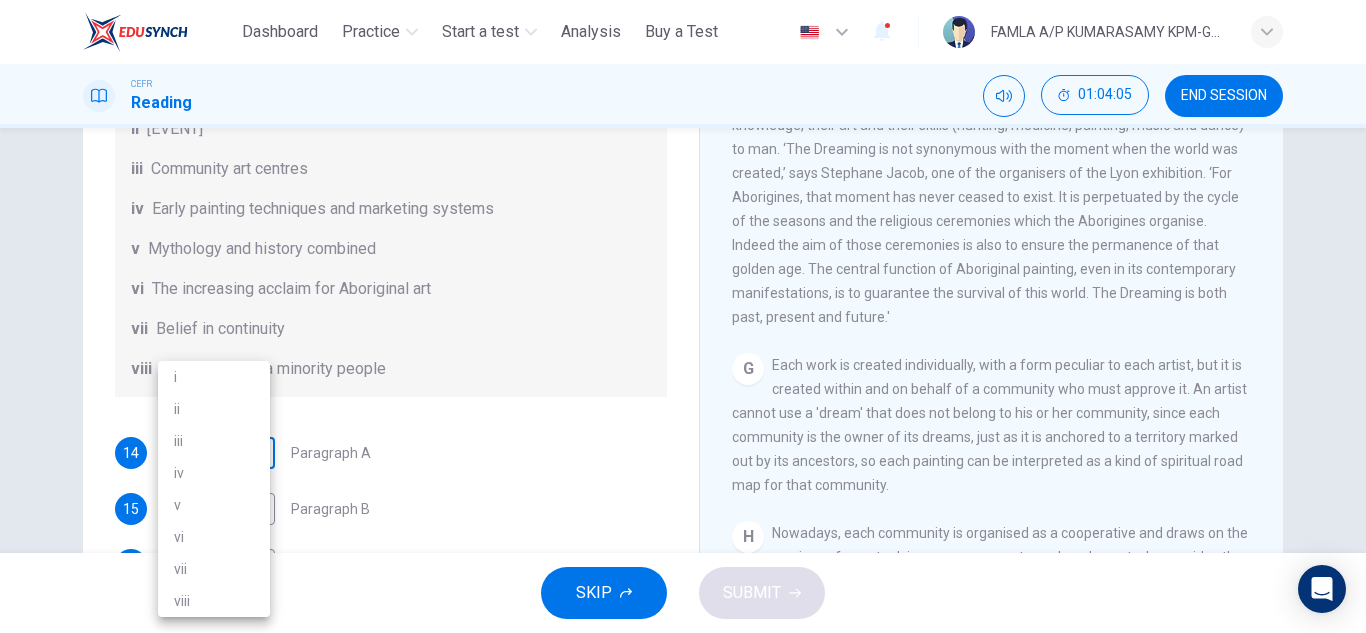 click on "This site uses cookies, as explained in our Privacy Policy. If you agree to the use of cookies, please click the Accept button and continue to browse our site. Privacy Policy Accept Dashboard Practice Start a test Analysis Buy a Test English ​ FAMLA A/P KUMARASAMY KPM-Guru CEFR Reading [TIME] END SESSION Questions 14 - 19 The Reading Passage has eight paragraphs A-H. Choose the most suitable heading for paragraphs A-F from the list of headings below. Write the correct number (i-viii) in the boxes below. List of Headings i Amazing results from a project ii New religious ceremonies iii Community art centres iv Early painting techniques and marketing systems v Mythology and history combined vi The increasing acclaim for Aboriginal art vii Belief in continuity viii Oppression of a minority people 14 ​ ​ Paragraph A 15 v * ​ Paragraph B 16 viii **** ​ Paragraph C 17 iv ** ​ Paragraph D 18 iii *** ​ Paragraph E 19 vii *** ​ Paragraph F Painters of Time CLICK TO ZOOM Click to Zoom A B" at bounding box center (683, 316) 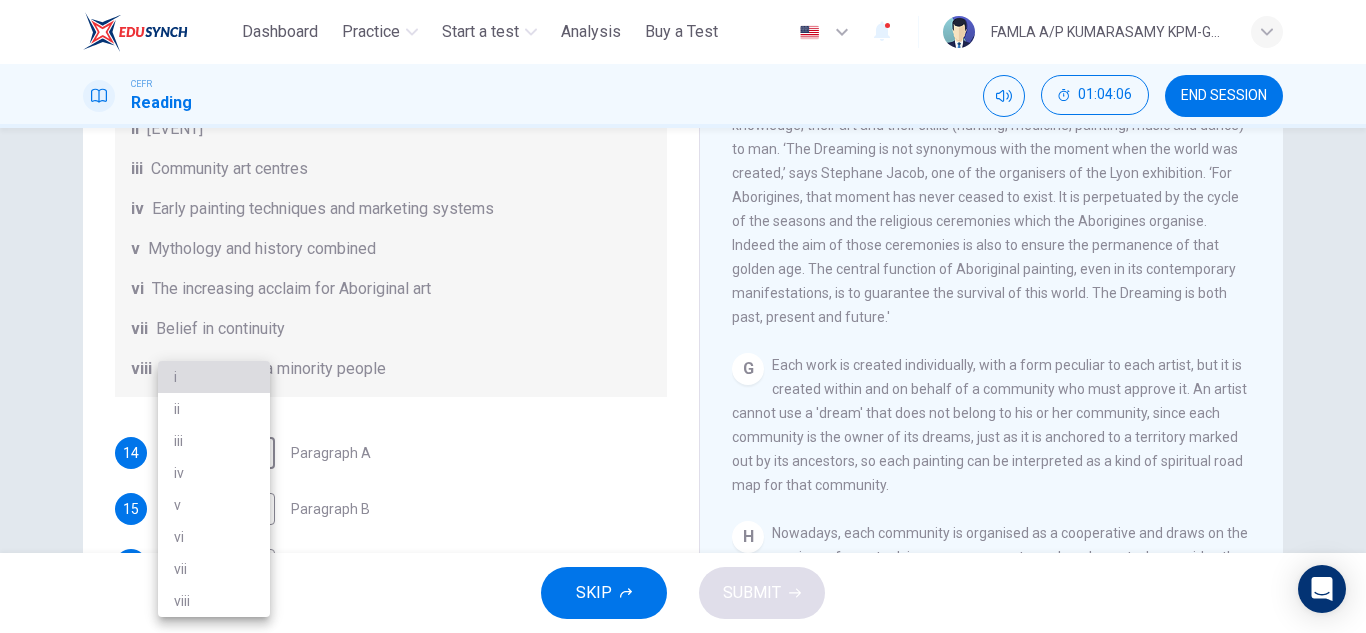 click on "i" at bounding box center [214, 377] 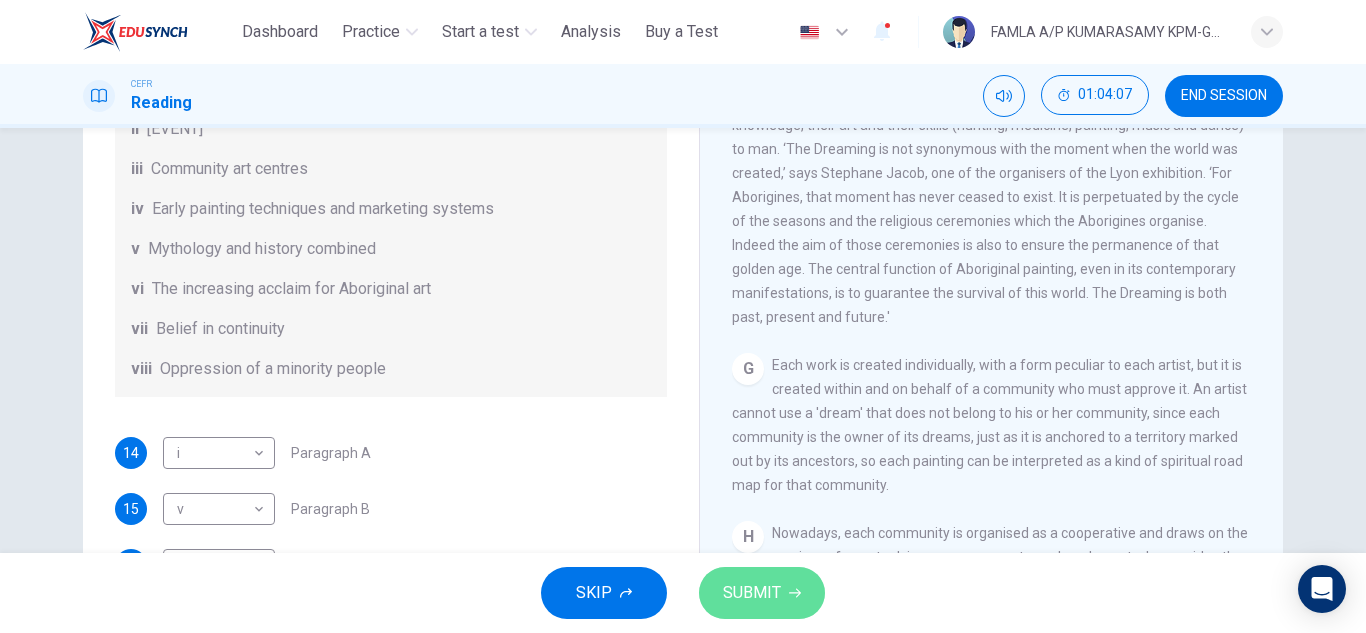 click on "SUBMIT" at bounding box center (752, 593) 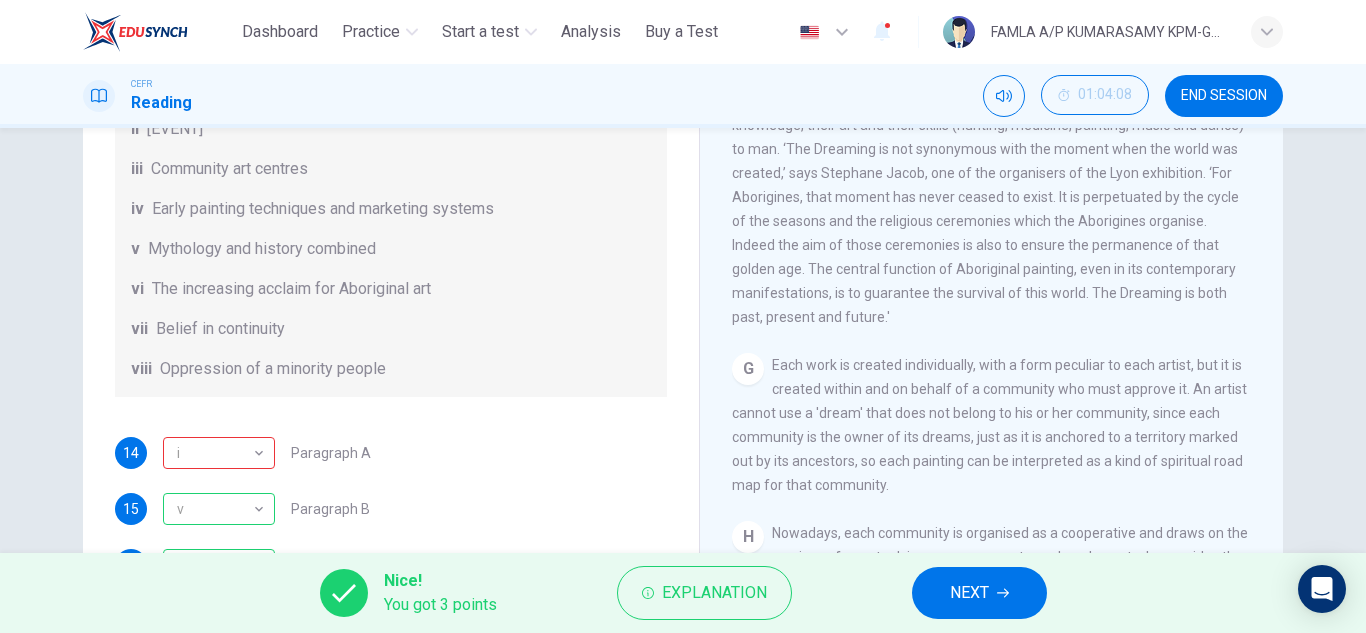 scroll, scrollTop: 350, scrollLeft: 0, axis: vertical 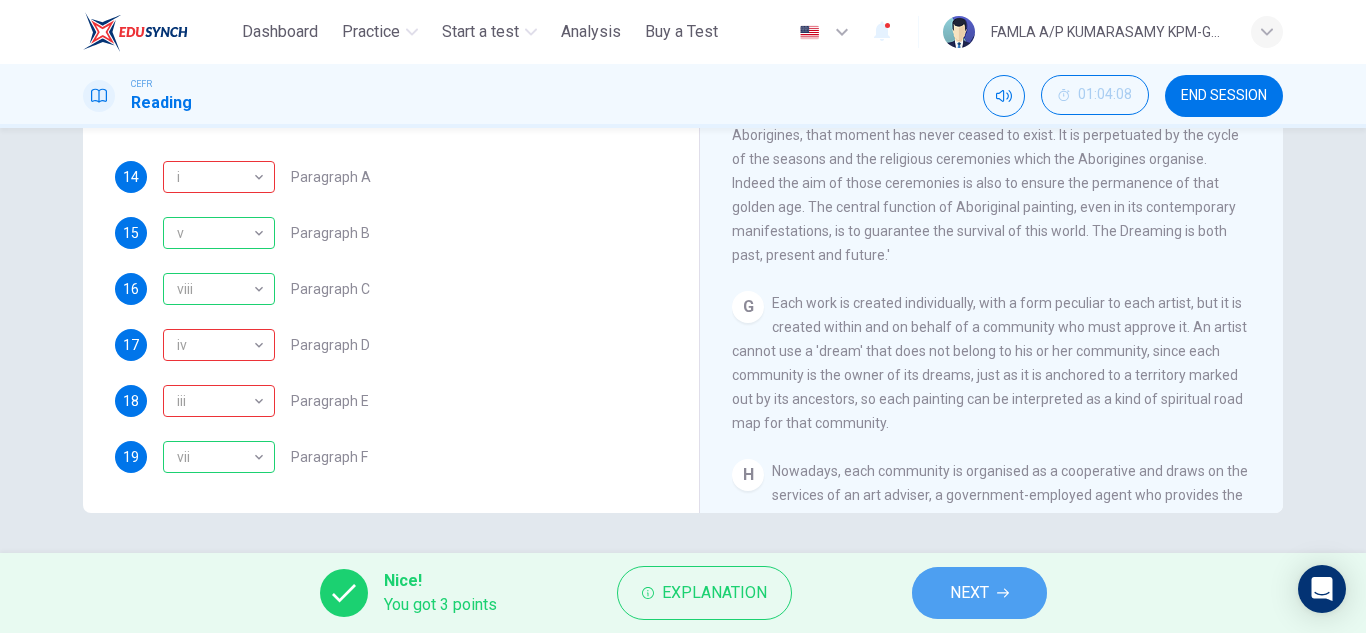 click on "NEXT" at bounding box center (979, 593) 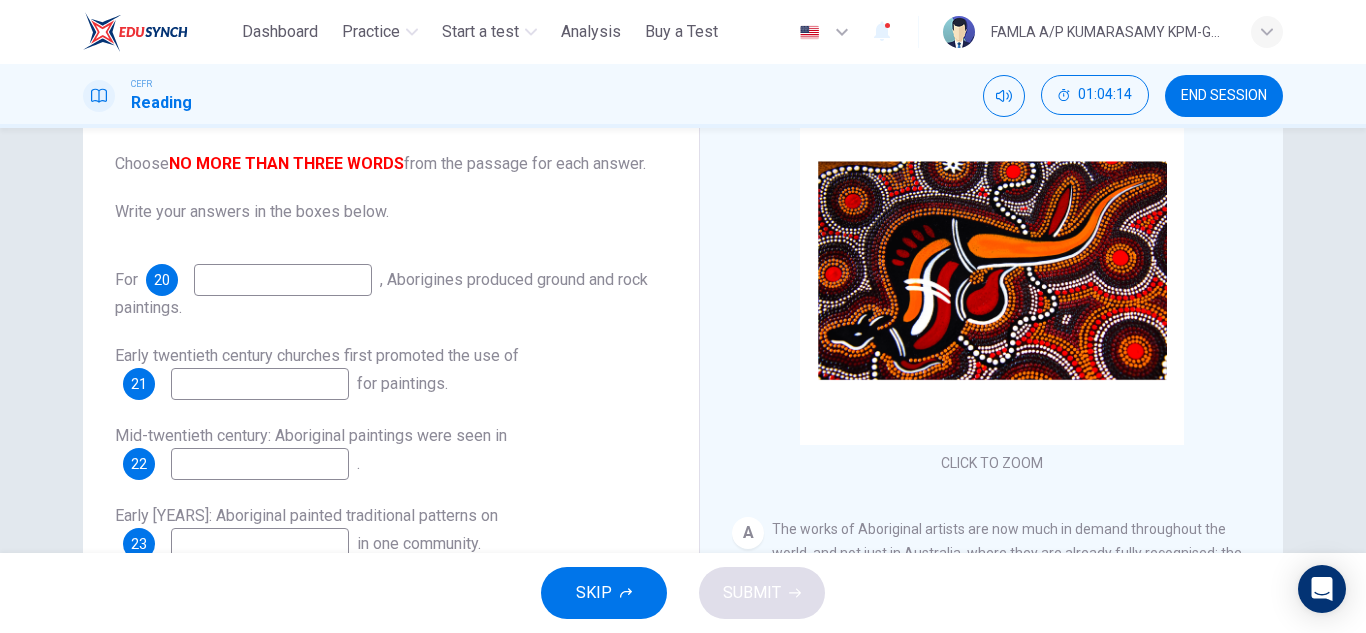 scroll, scrollTop: 131, scrollLeft: 0, axis: vertical 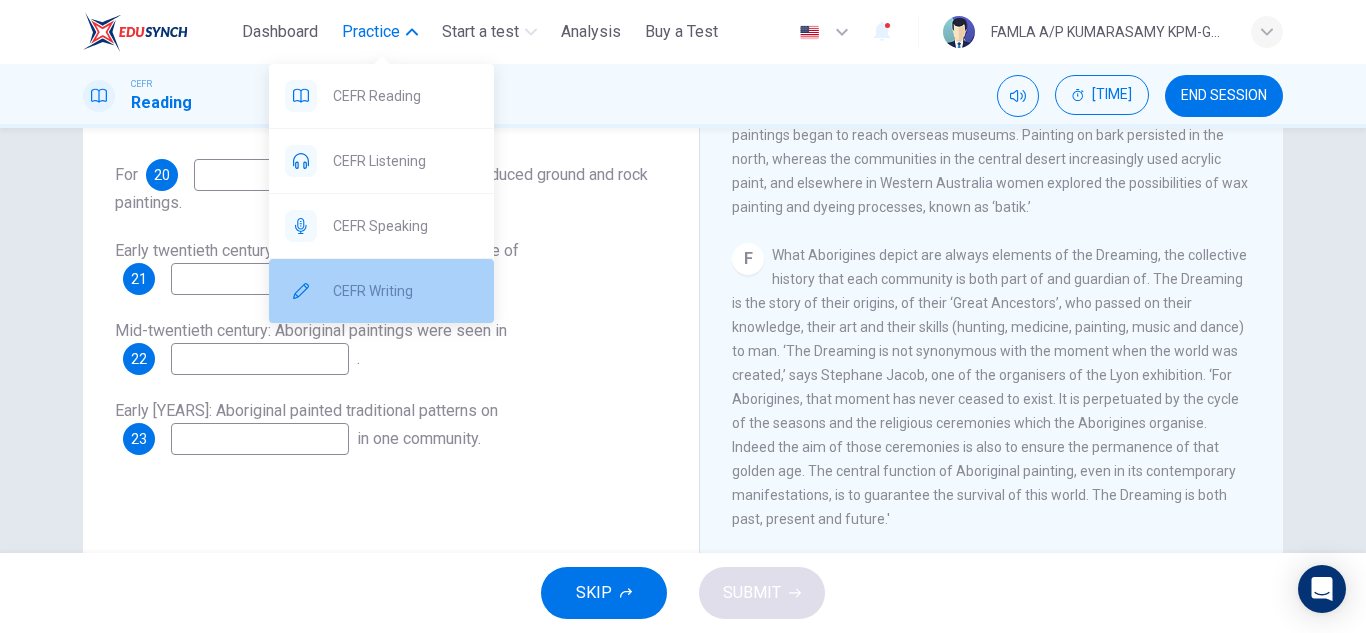 click on "CEFR Writing" at bounding box center [405, 291] 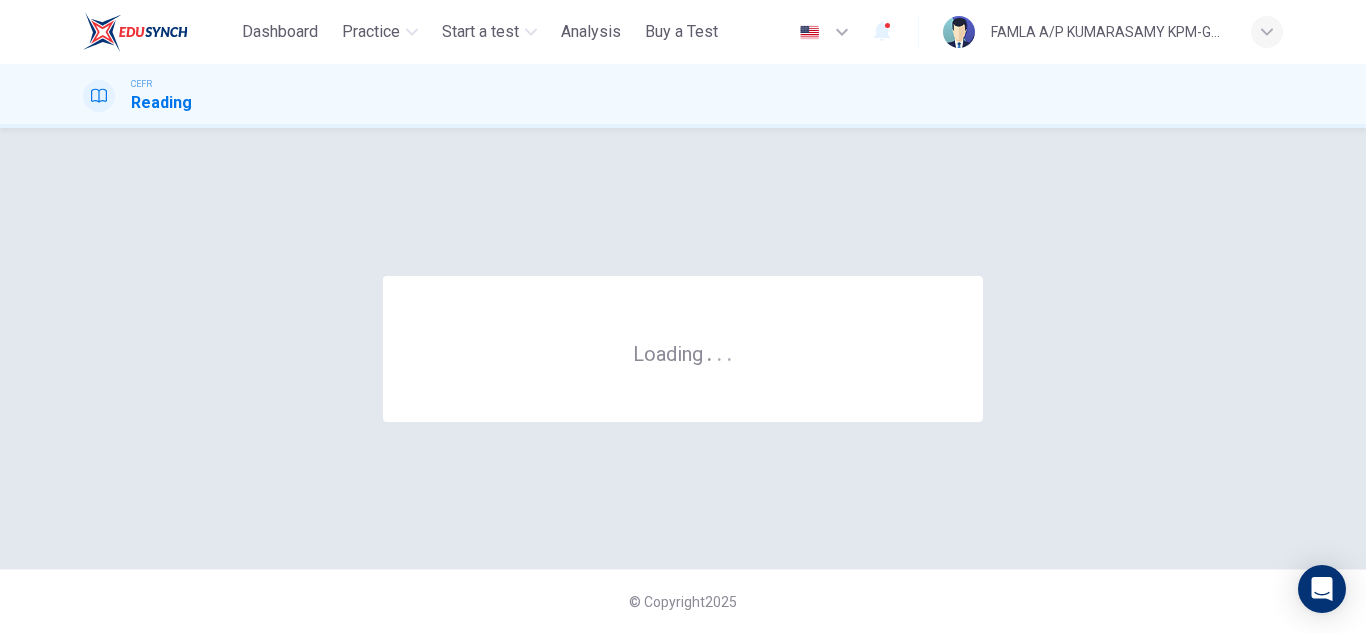 scroll, scrollTop: 0, scrollLeft: 0, axis: both 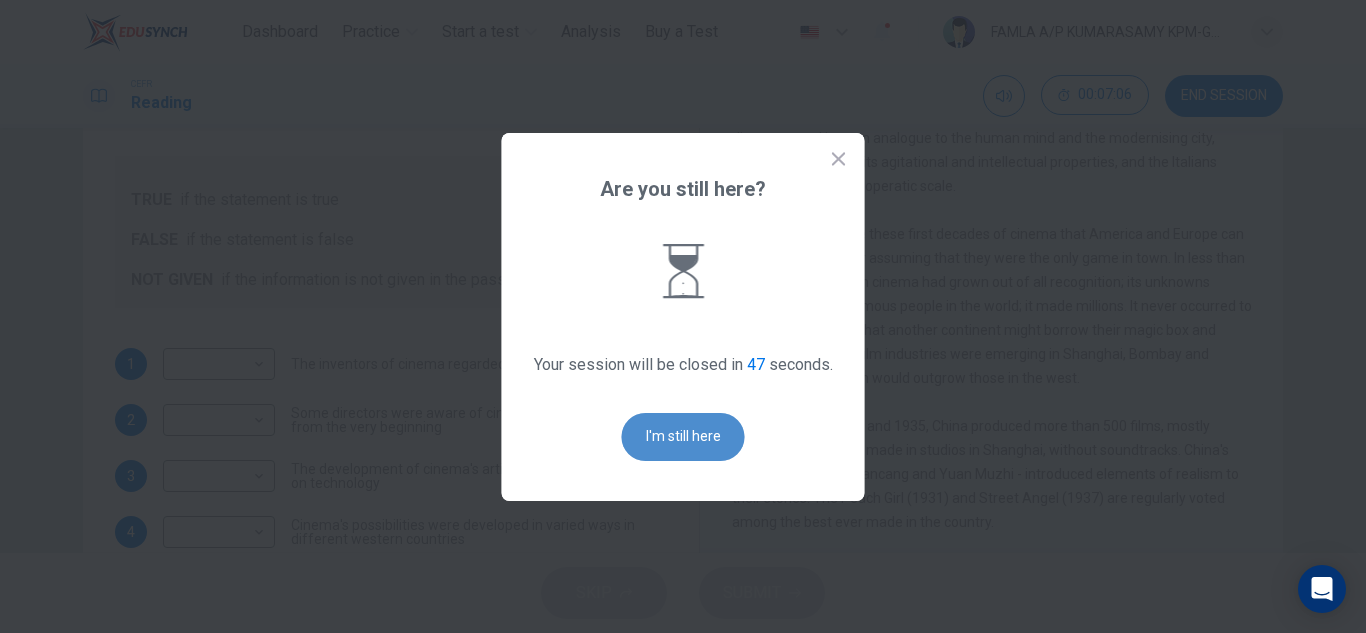 click on "I'm still here" at bounding box center [683, 437] 